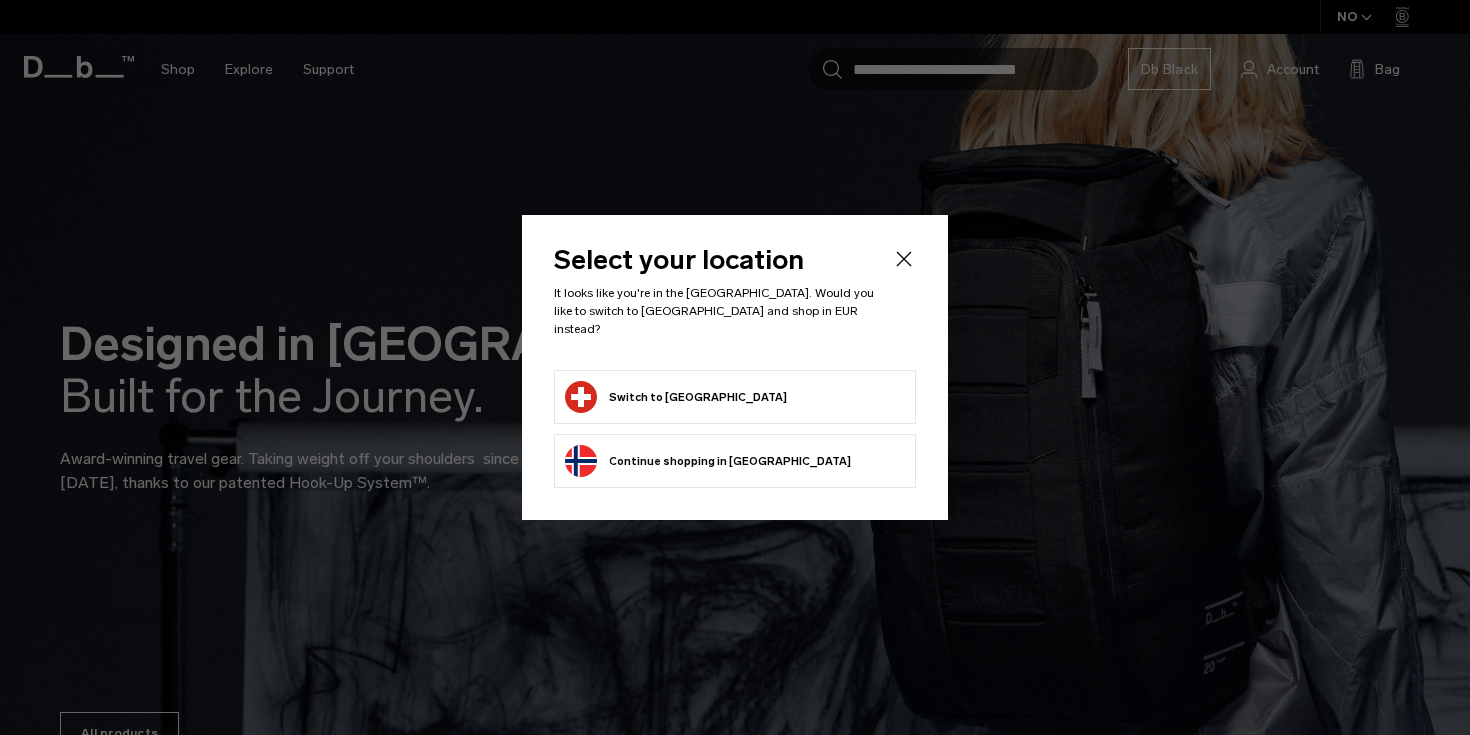 scroll, scrollTop: 0, scrollLeft: 0, axis: both 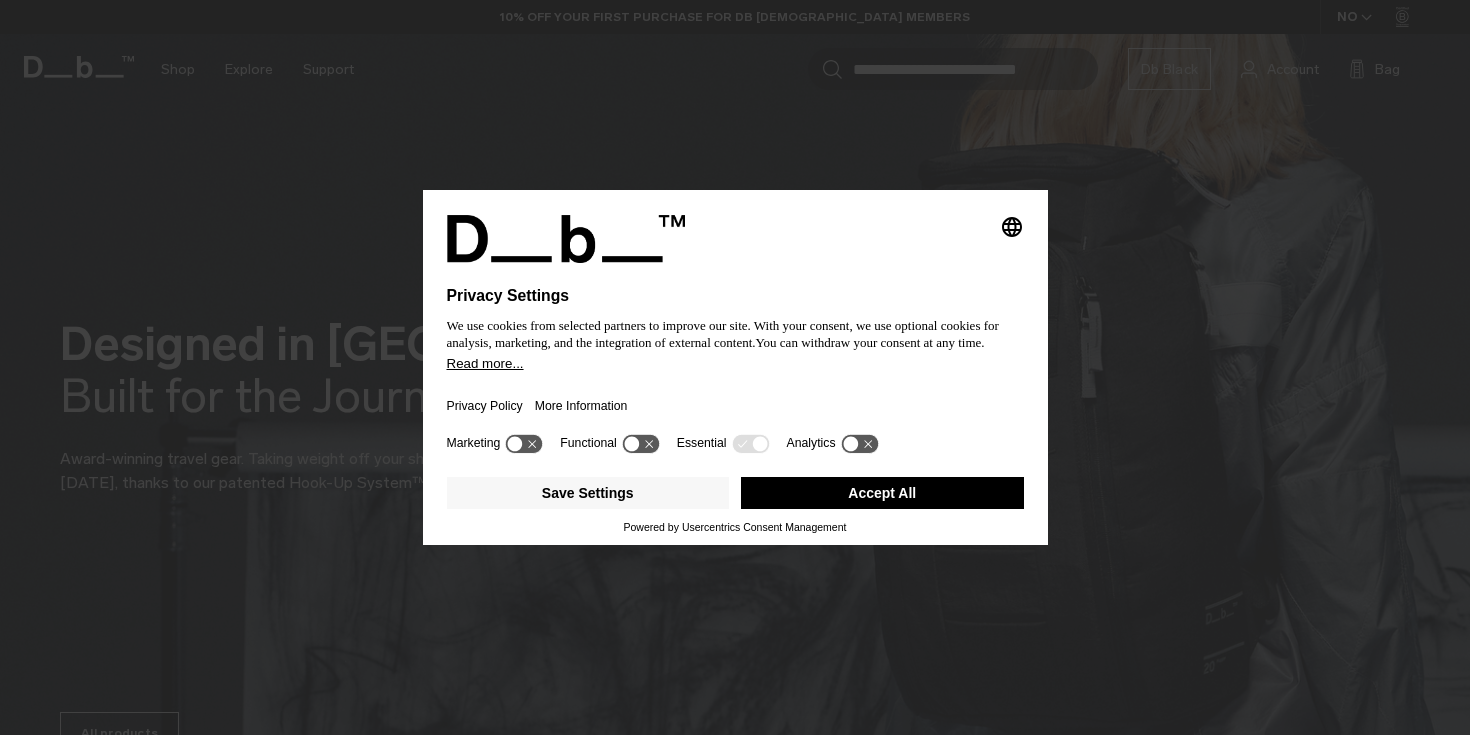 click on "Accept All" at bounding box center (882, 493) 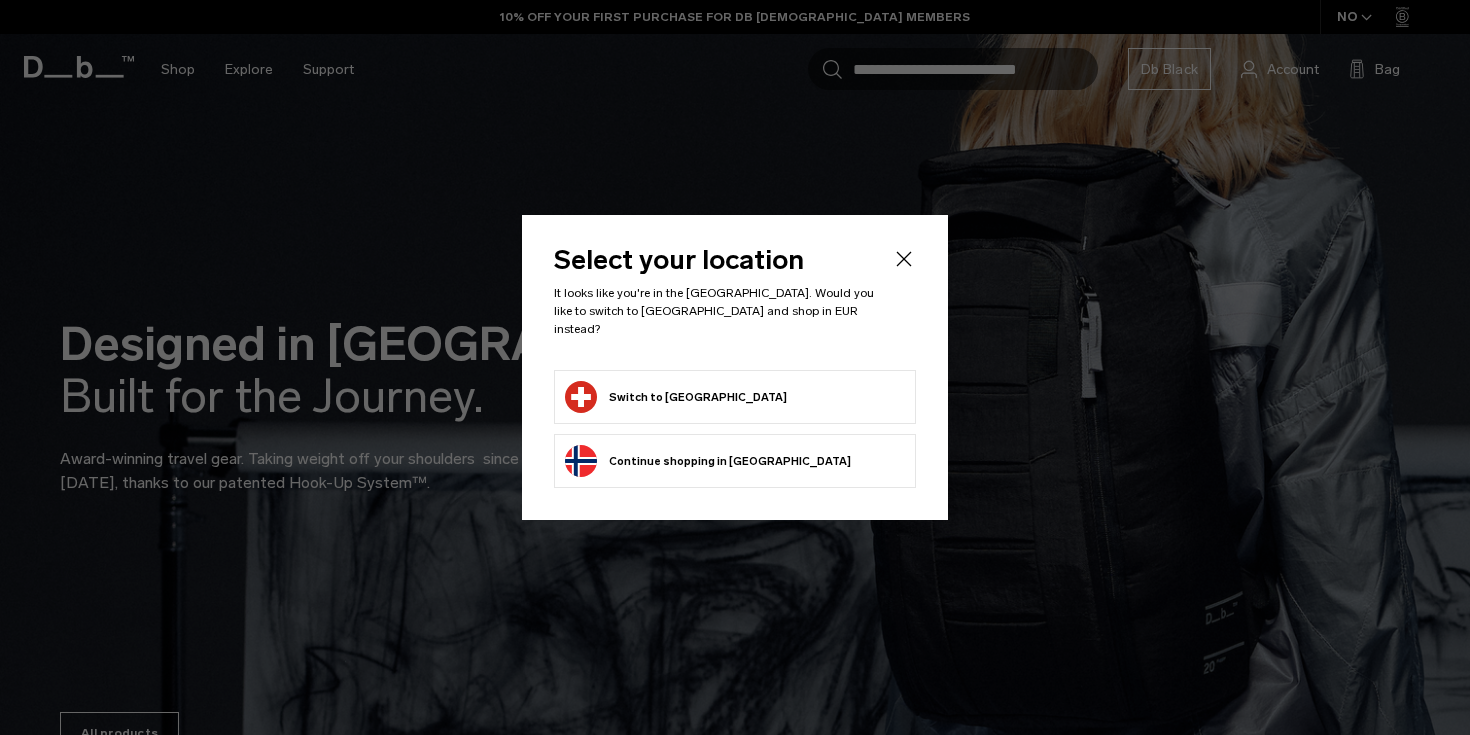 scroll, scrollTop: 0, scrollLeft: 0, axis: both 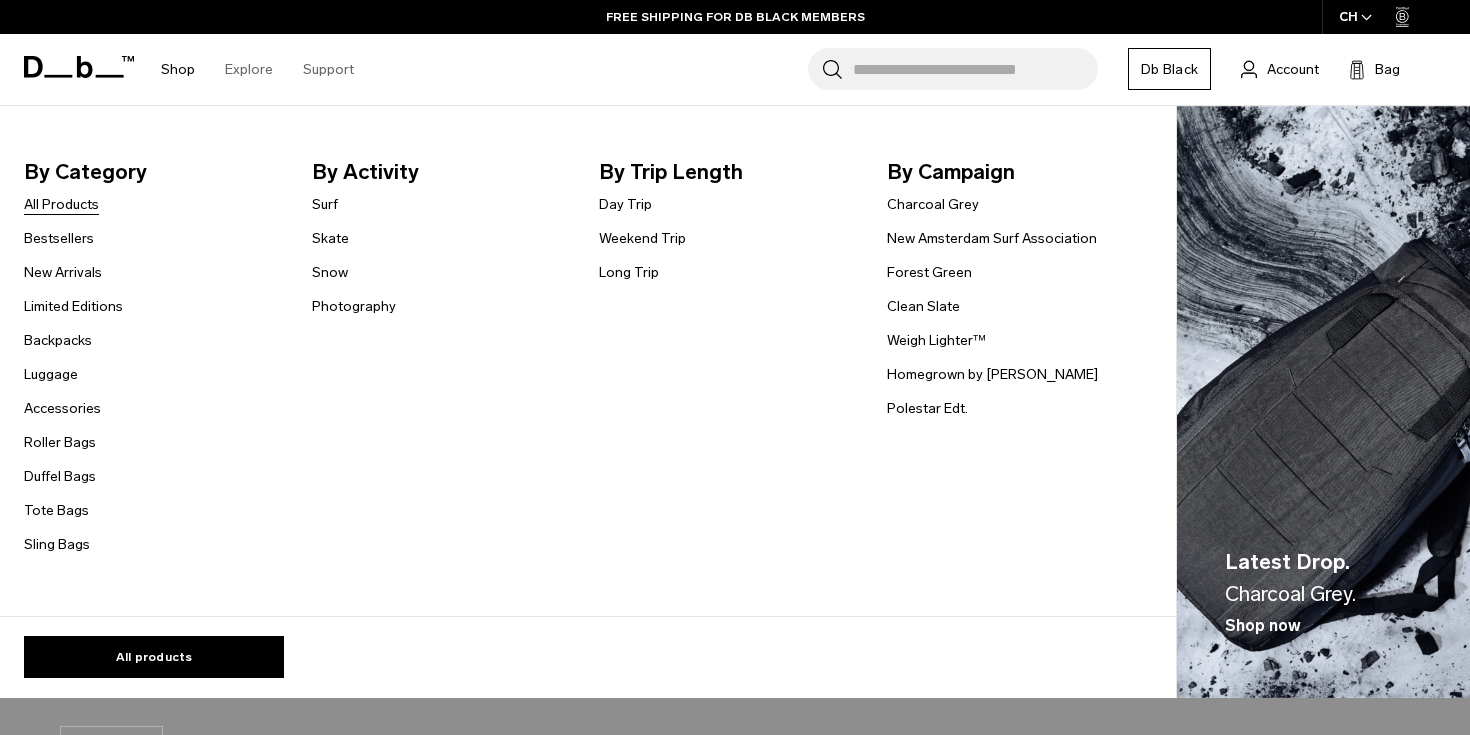 click on "All Products" at bounding box center (61, 204) 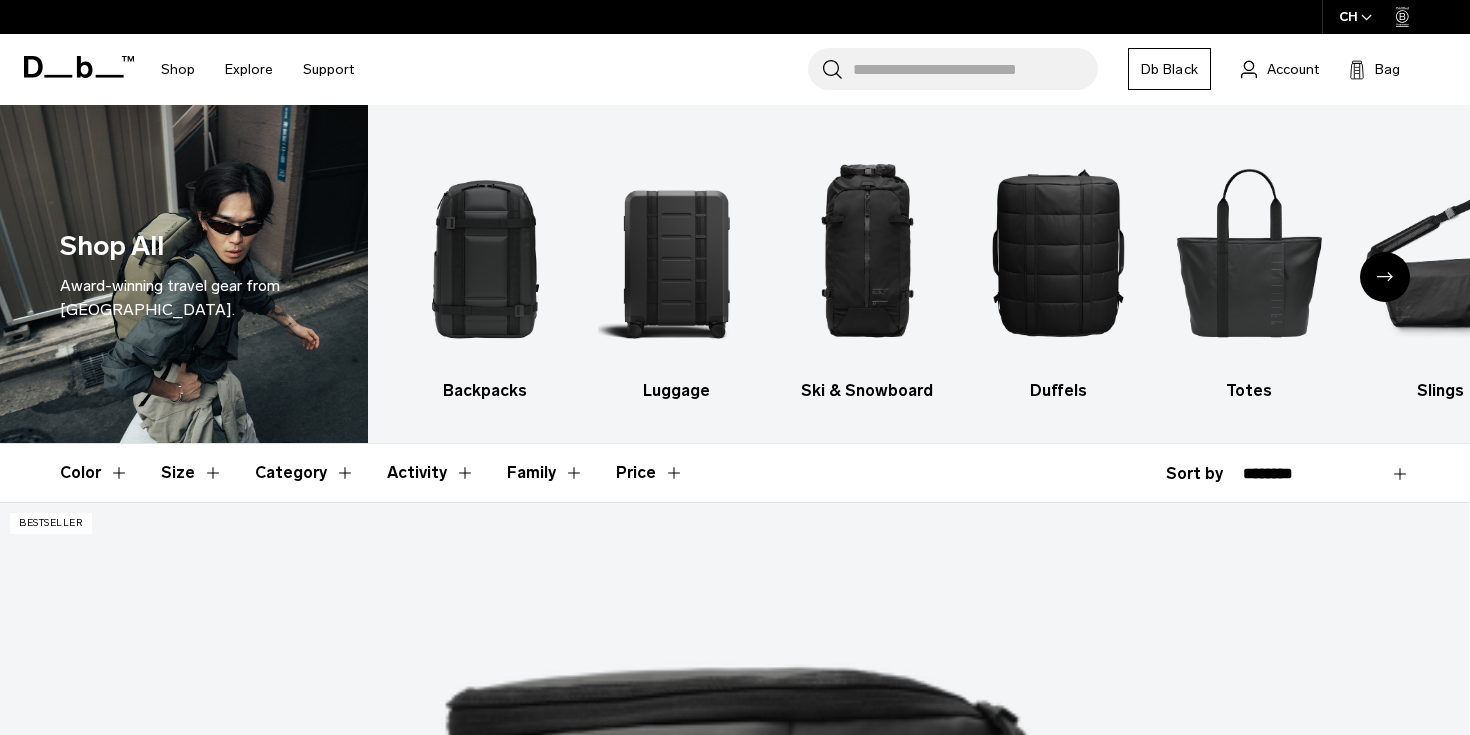 scroll, scrollTop: 0, scrollLeft: 0, axis: both 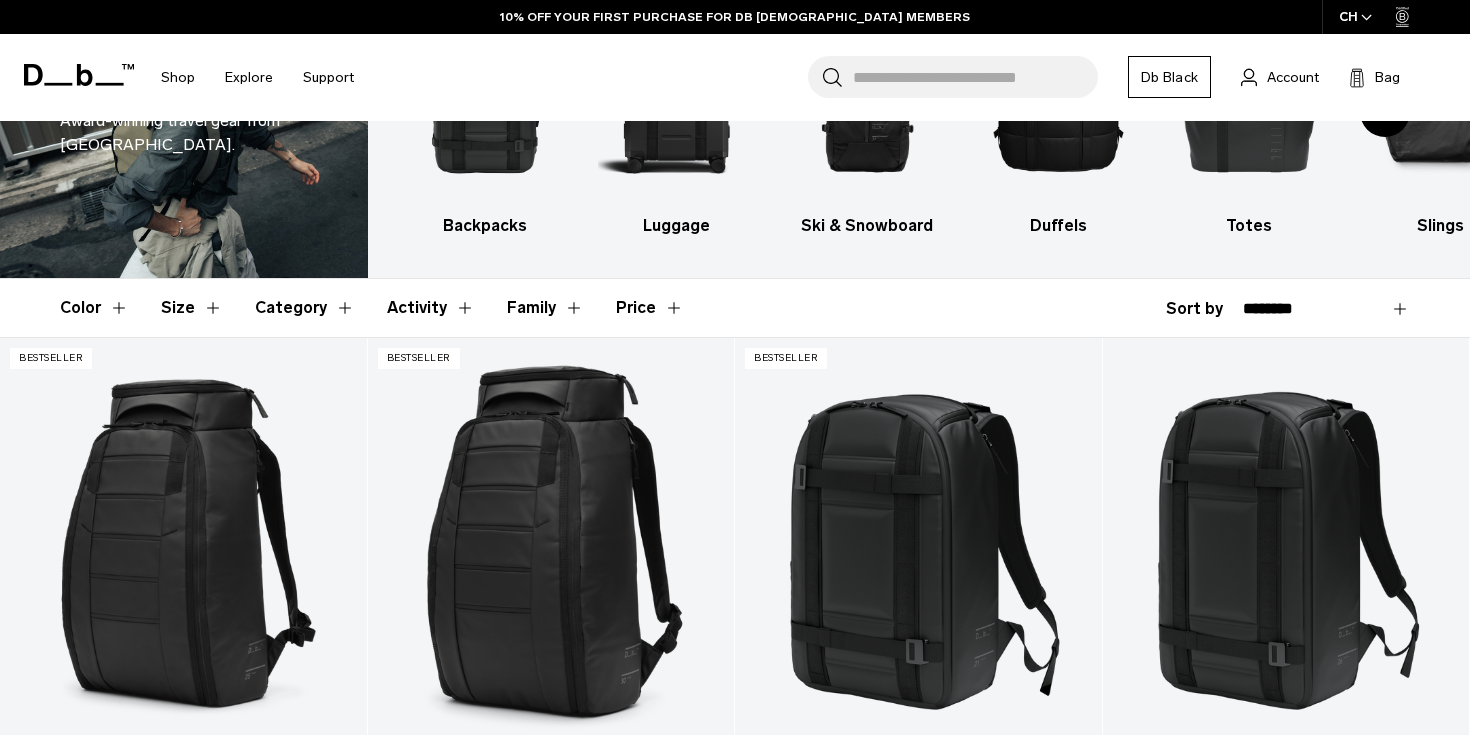 click on "**********" at bounding box center (1326, 309) 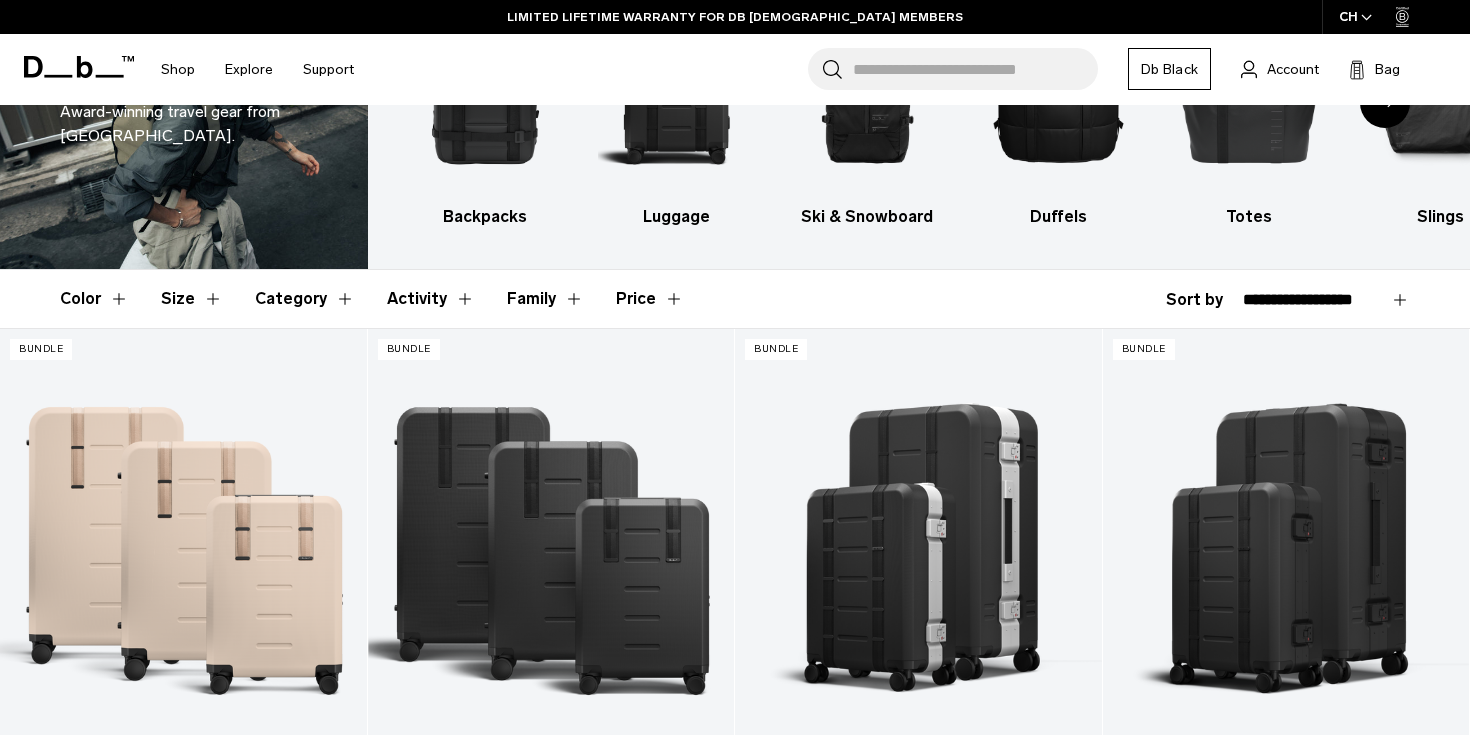 scroll, scrollTop: 0, scrollLeft: 0, axis: both 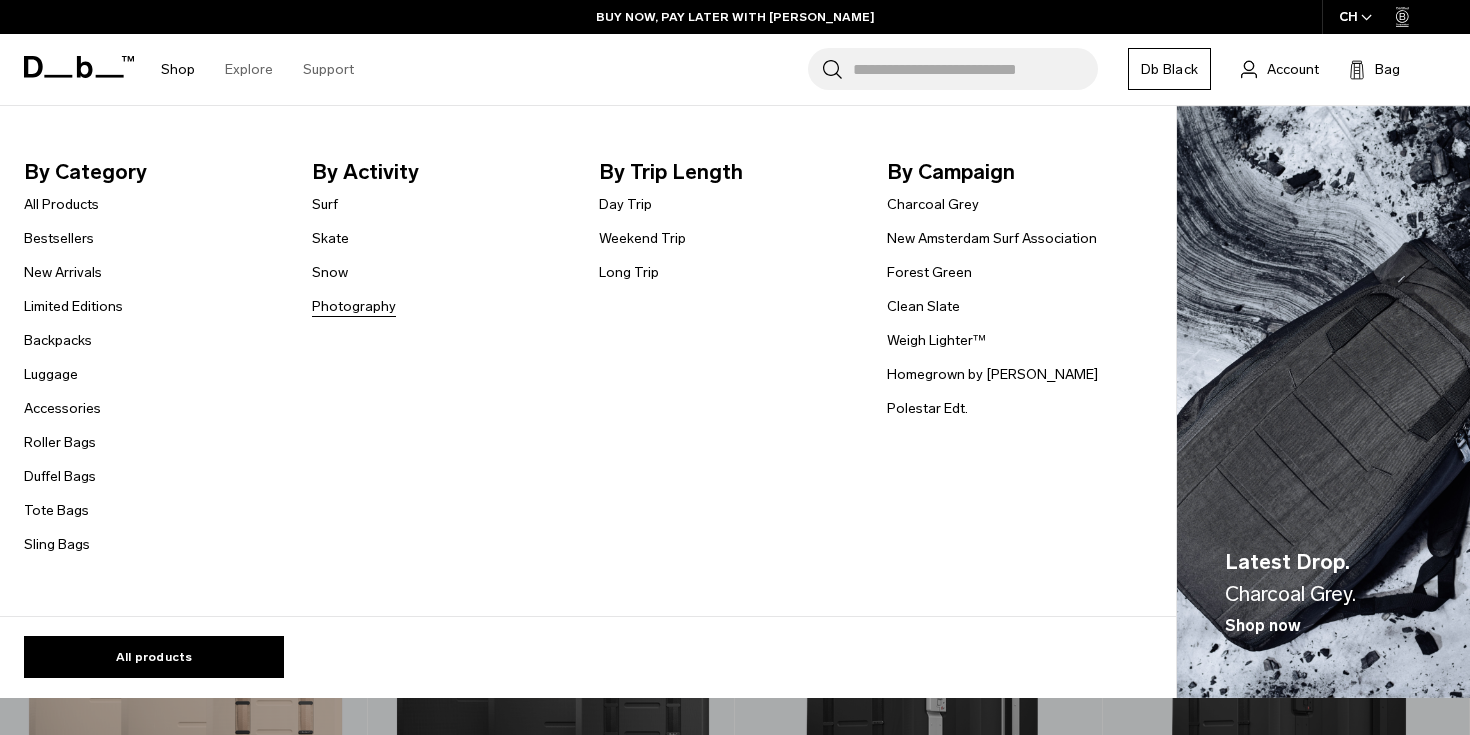 click on "Photography" at bounding box center [354, 306] 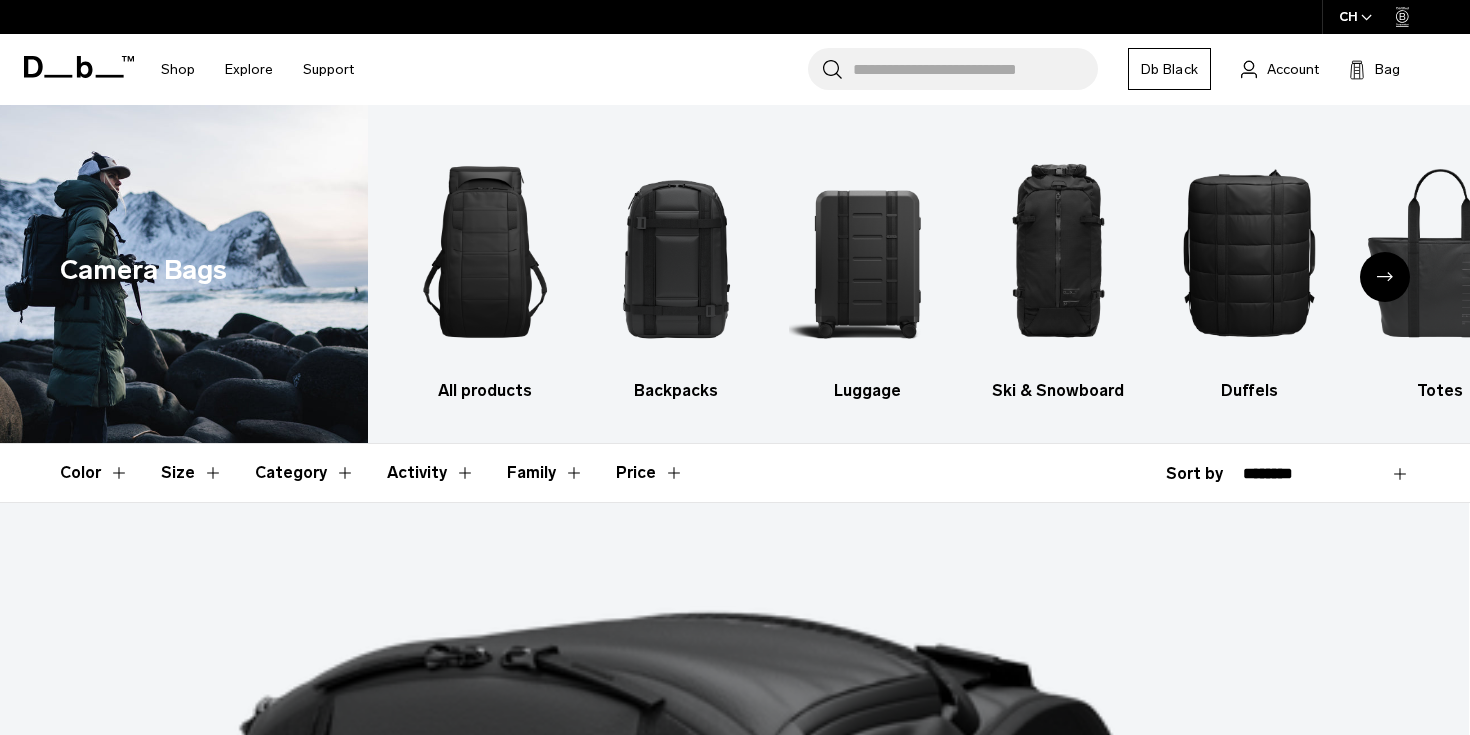 scroll, scrollTop: 0, scrollLeft: 0, axis: both 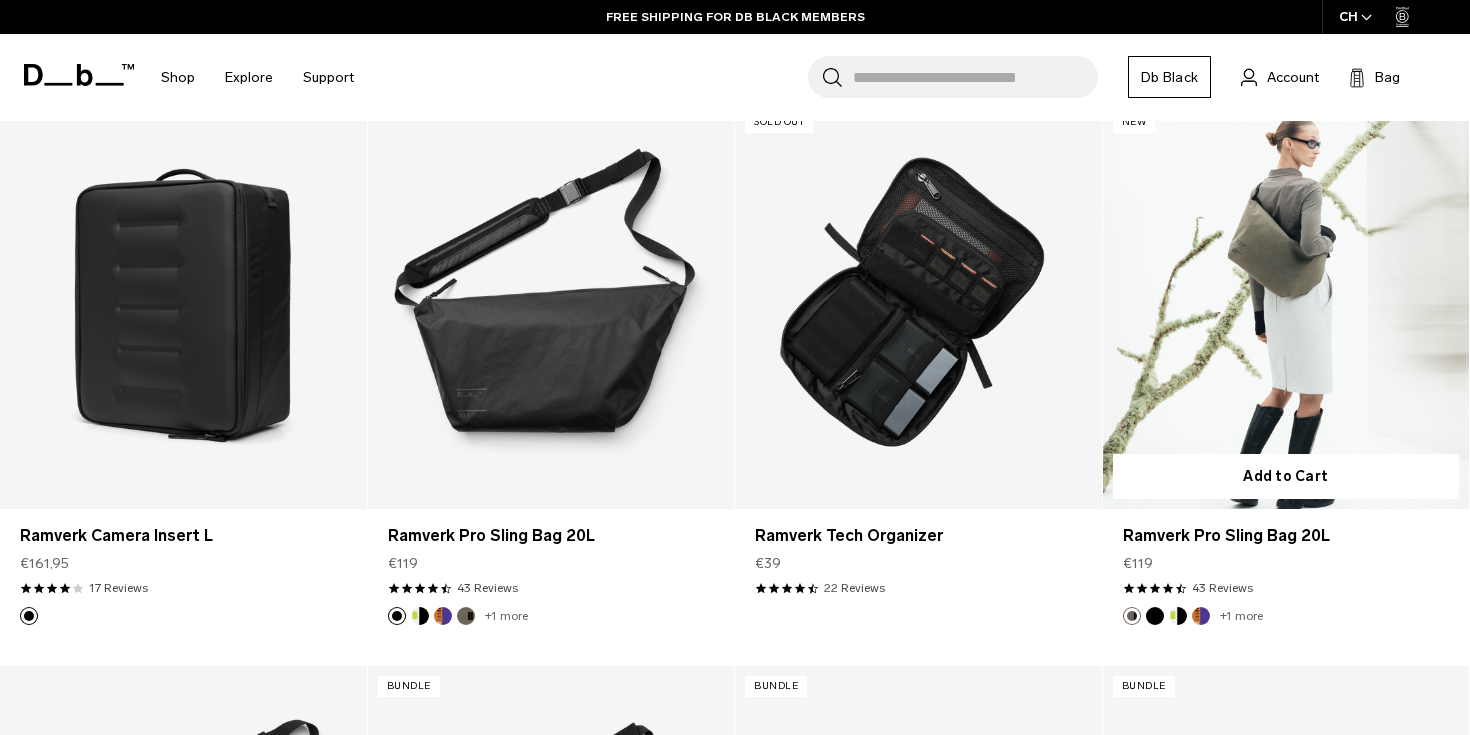 click at bounding box center [1155, 616] 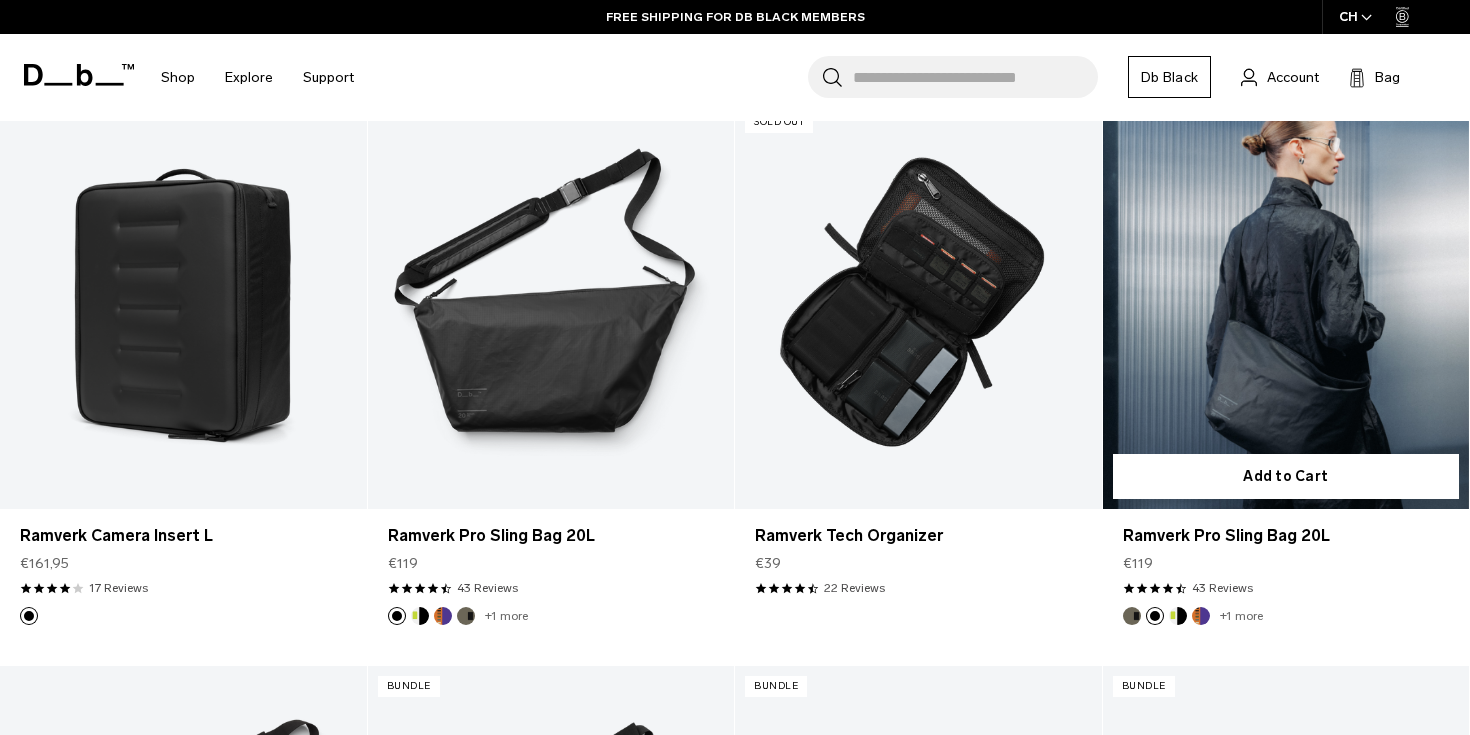click at bounding box center [1178, 616] 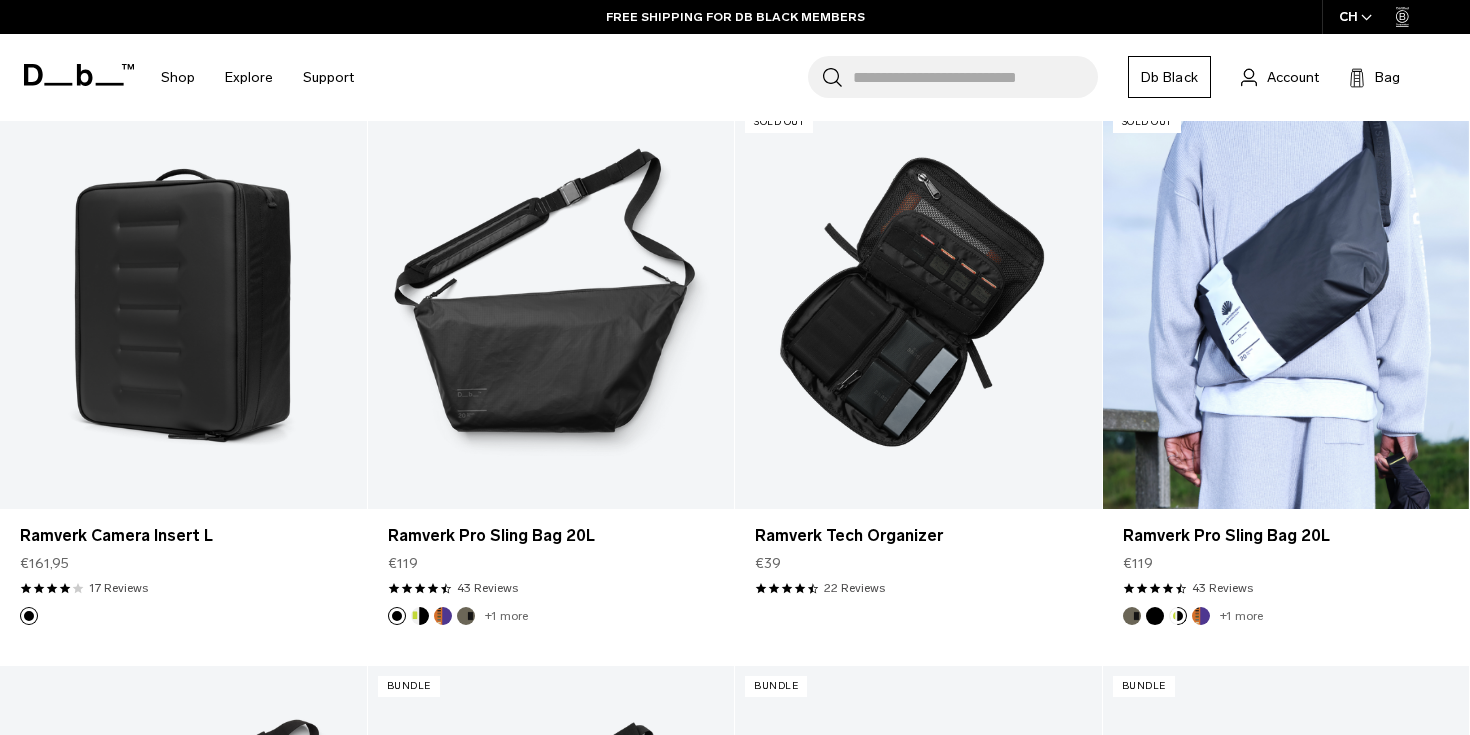 click at bounding box center (1132, 616) 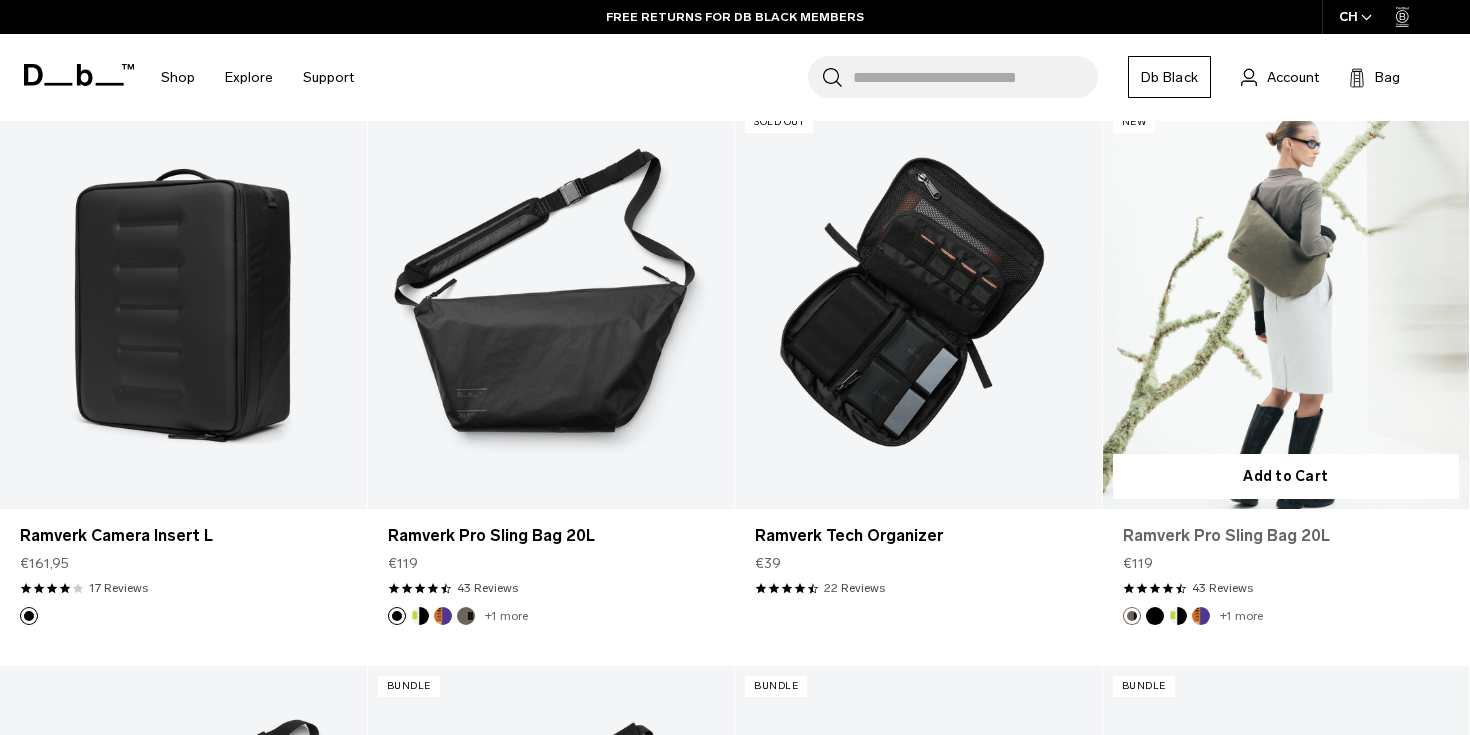 click on "Ramverk Pro Sling Bag 20L" at bounding box center (1286, 536) 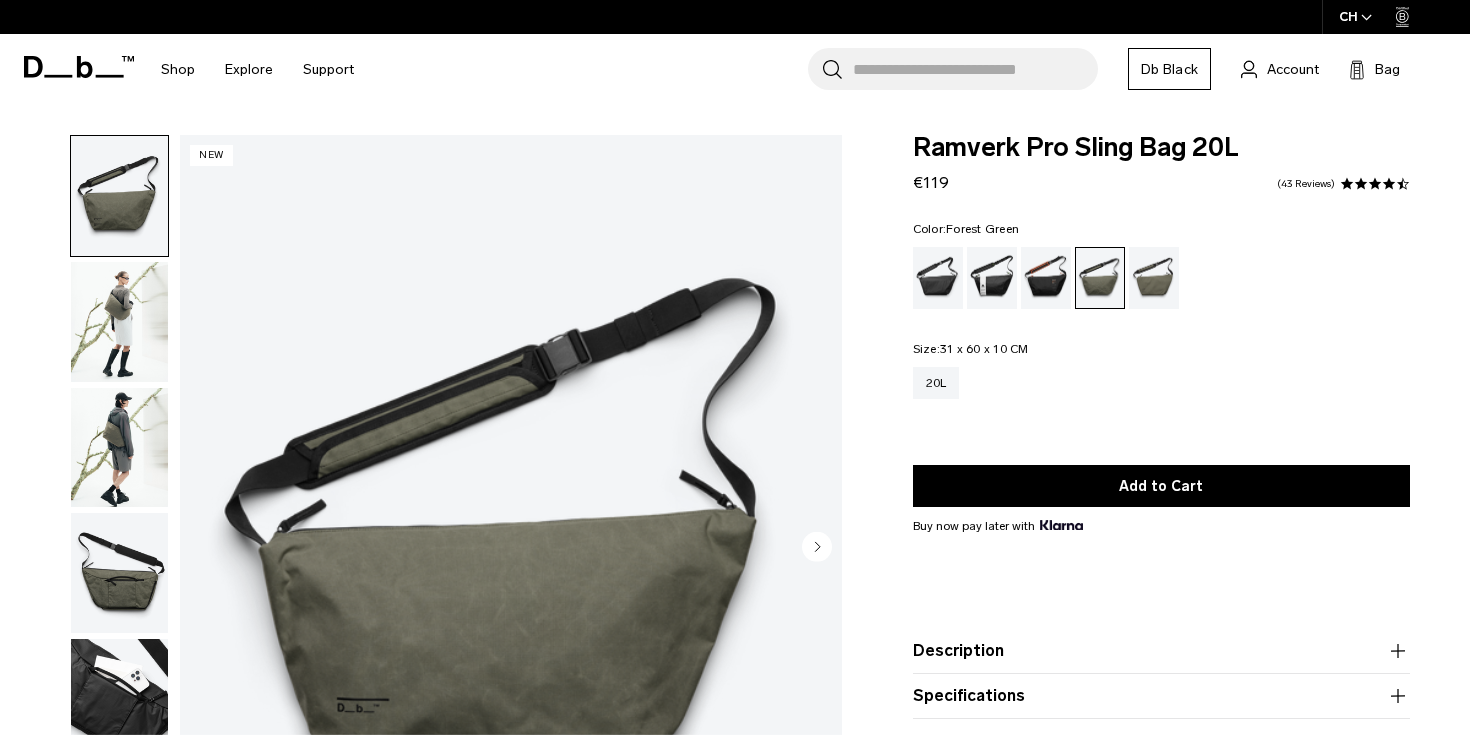 scroll, scrollTop: 0, scrollLeft: 0, axis: both 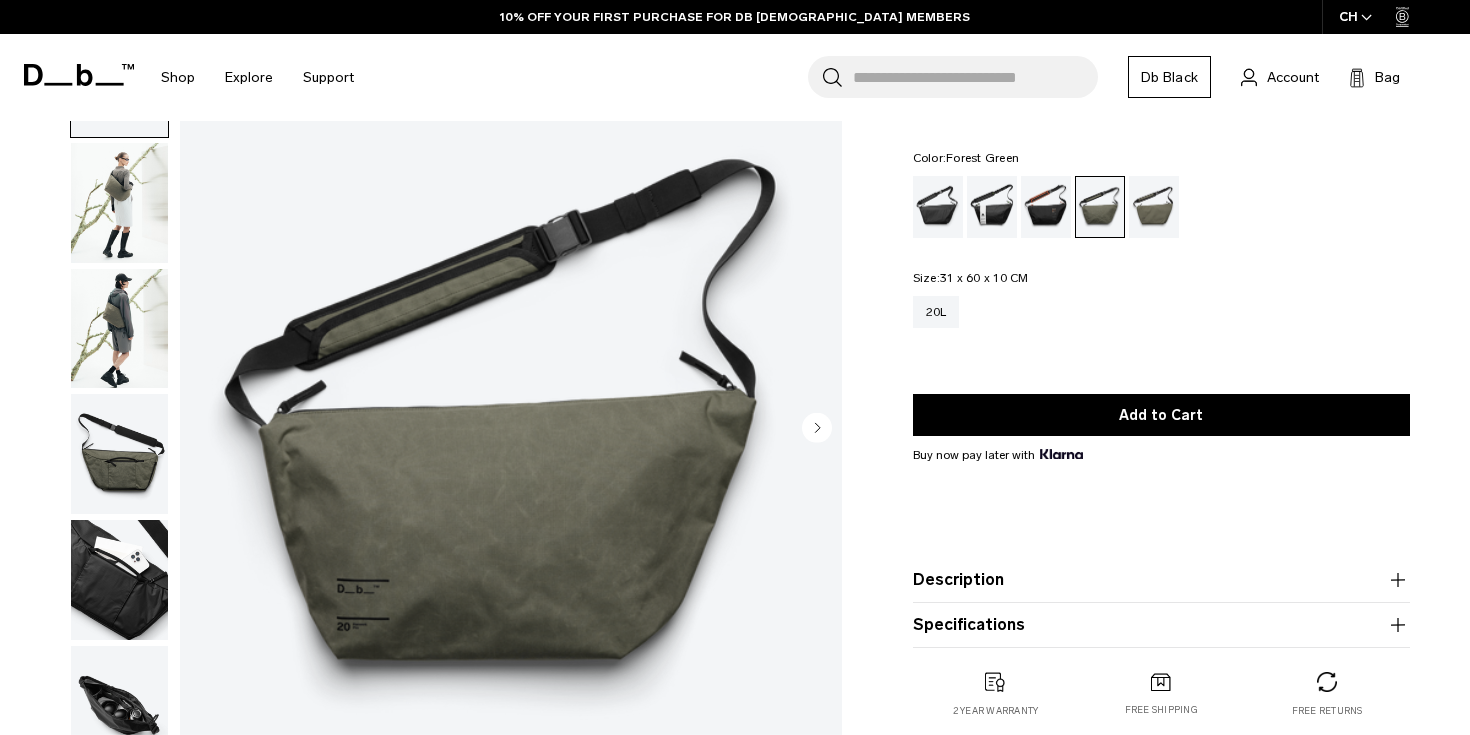 click at bounding box center [119, 580] 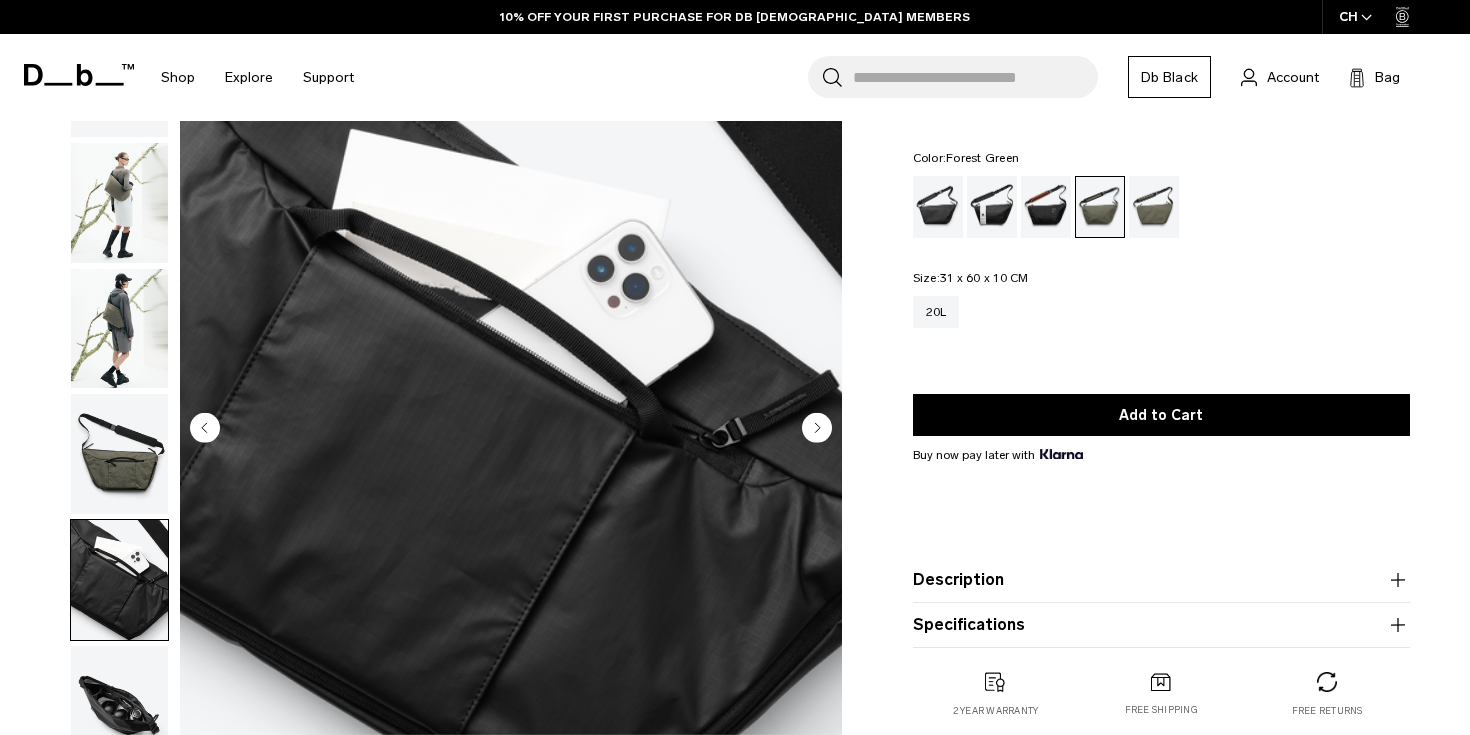 click at bounding box center (119, 706) 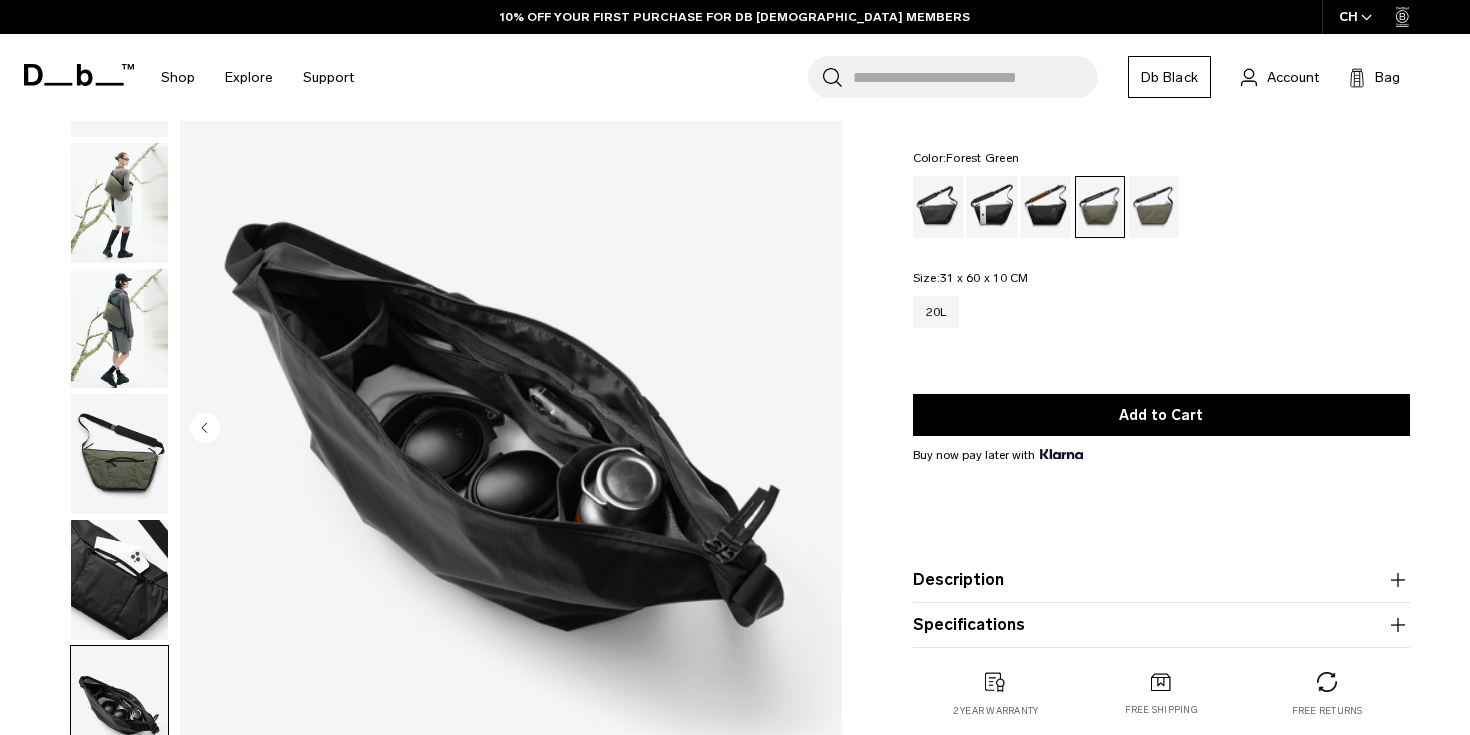 click at bounding box center [119, 580] 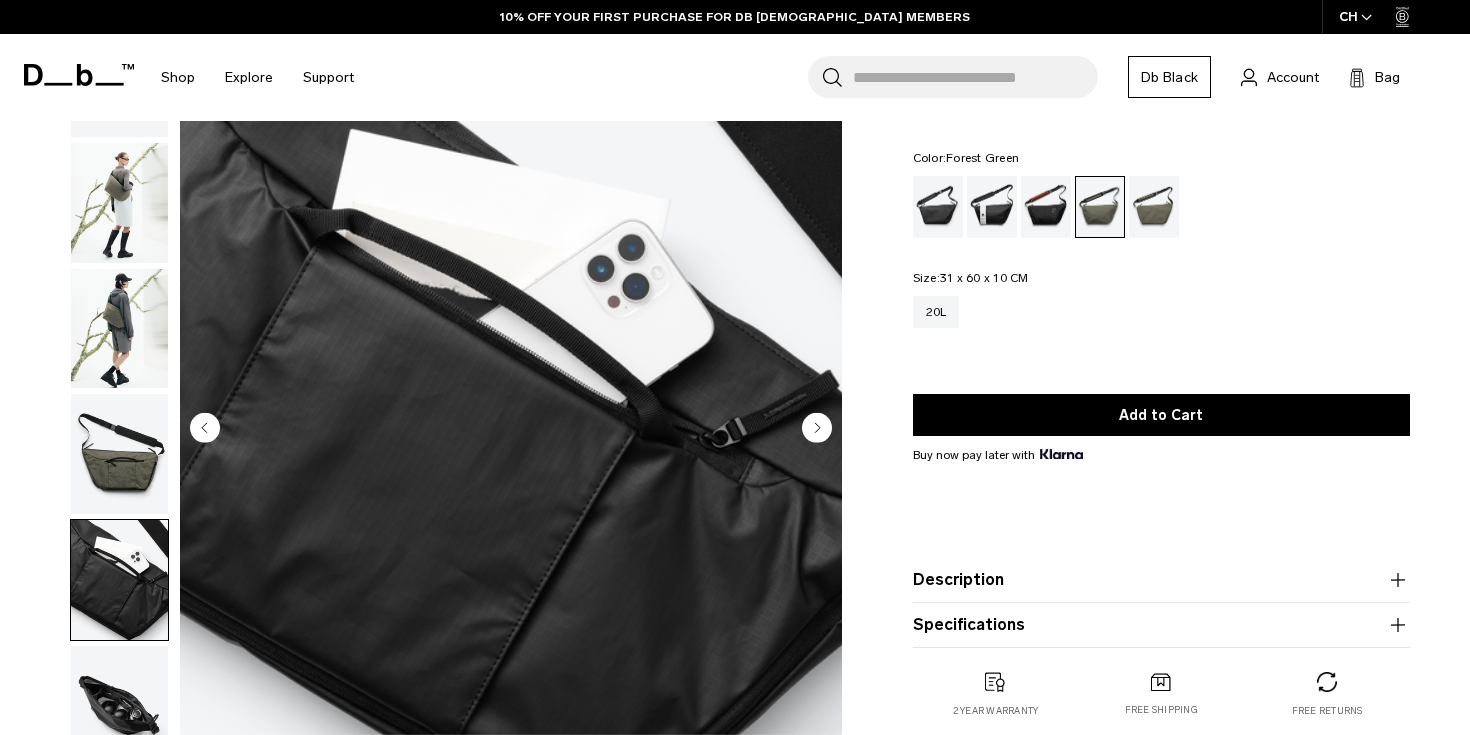click at bounding box center (119, 454) 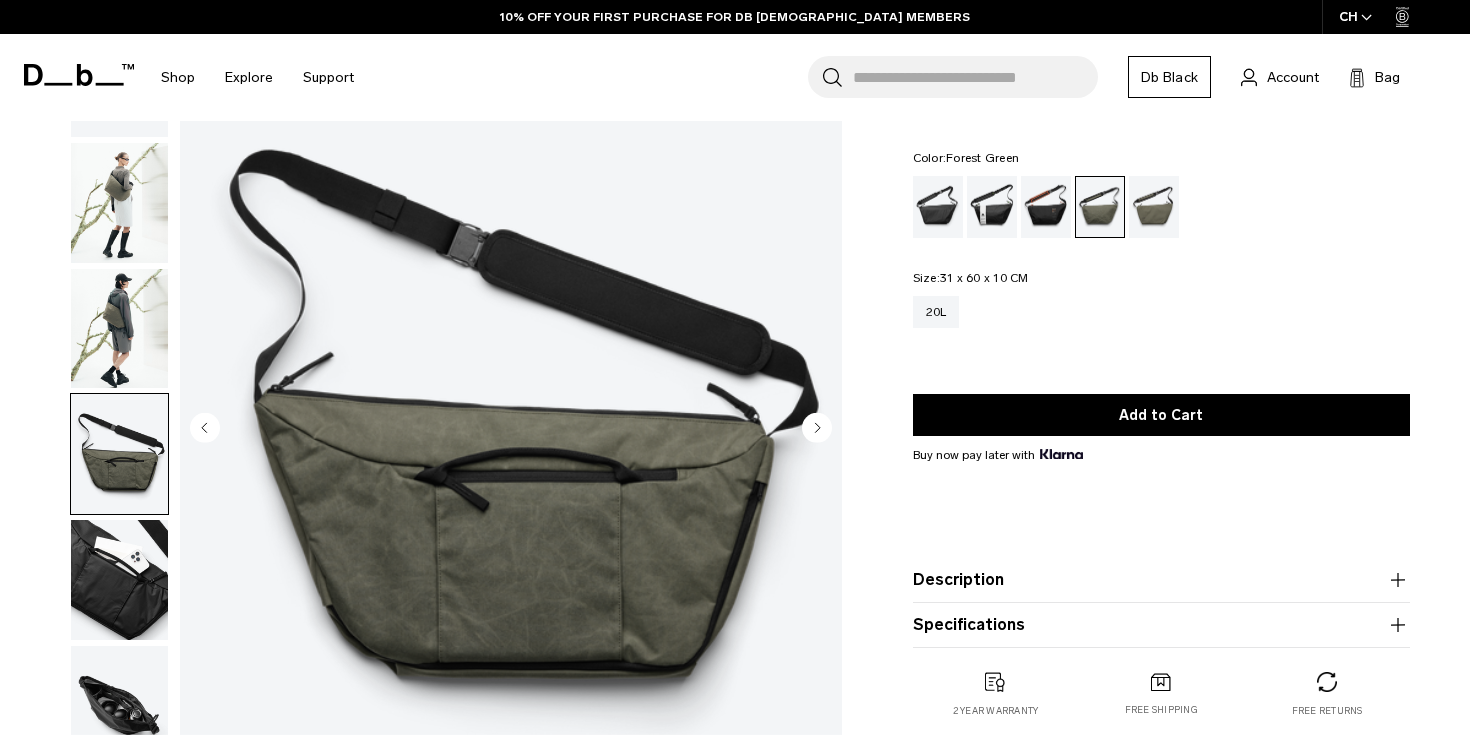 click at bounding box center [119, 454] 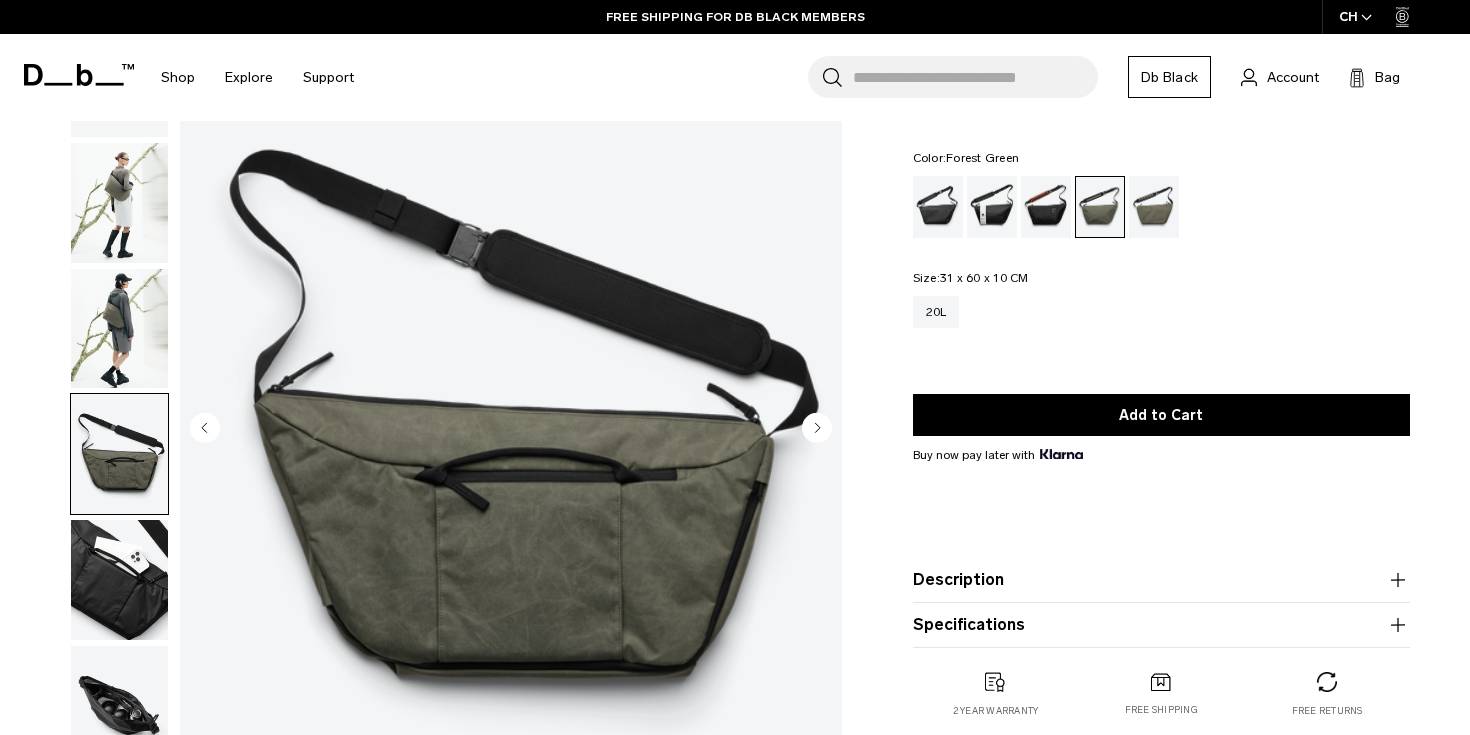 click at bounding box center [119, 329] 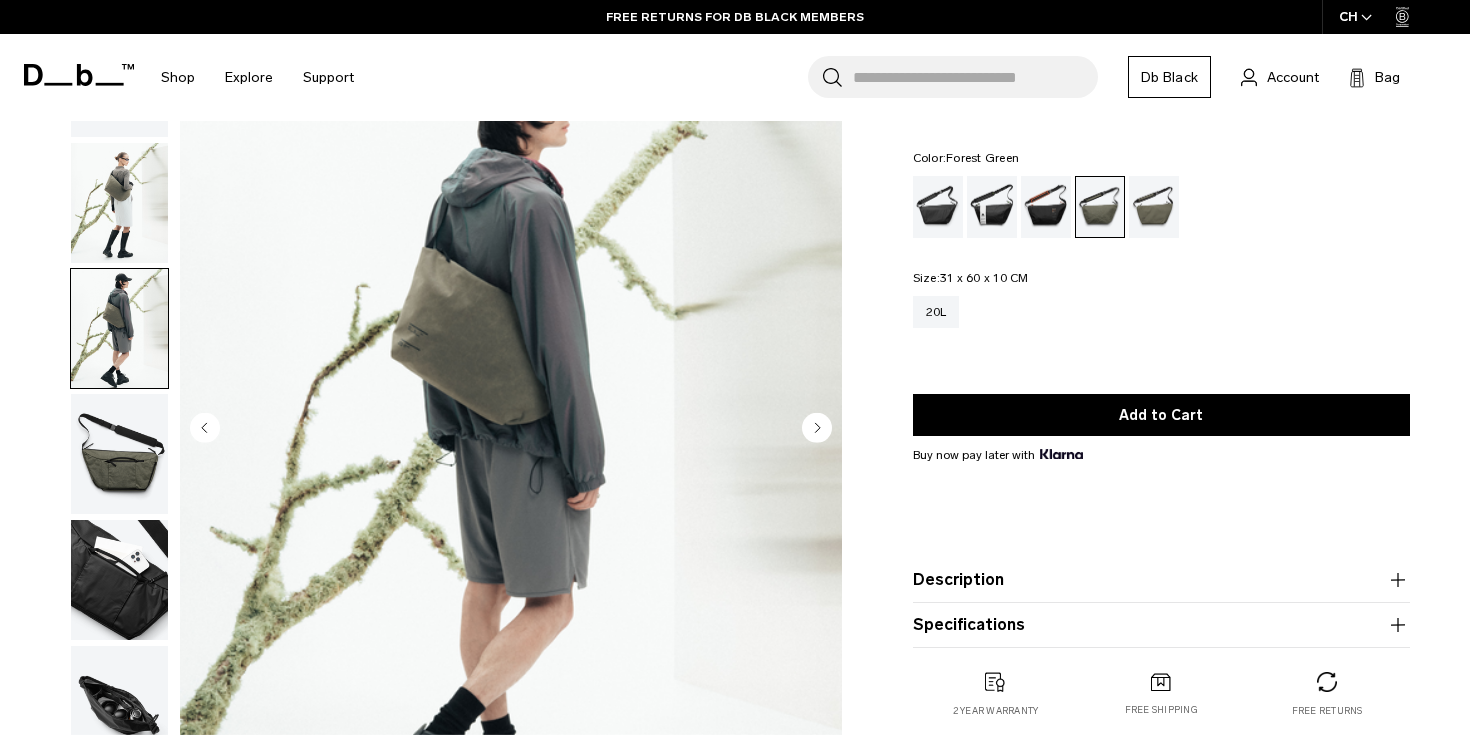 click at bounding box center (119, 203) 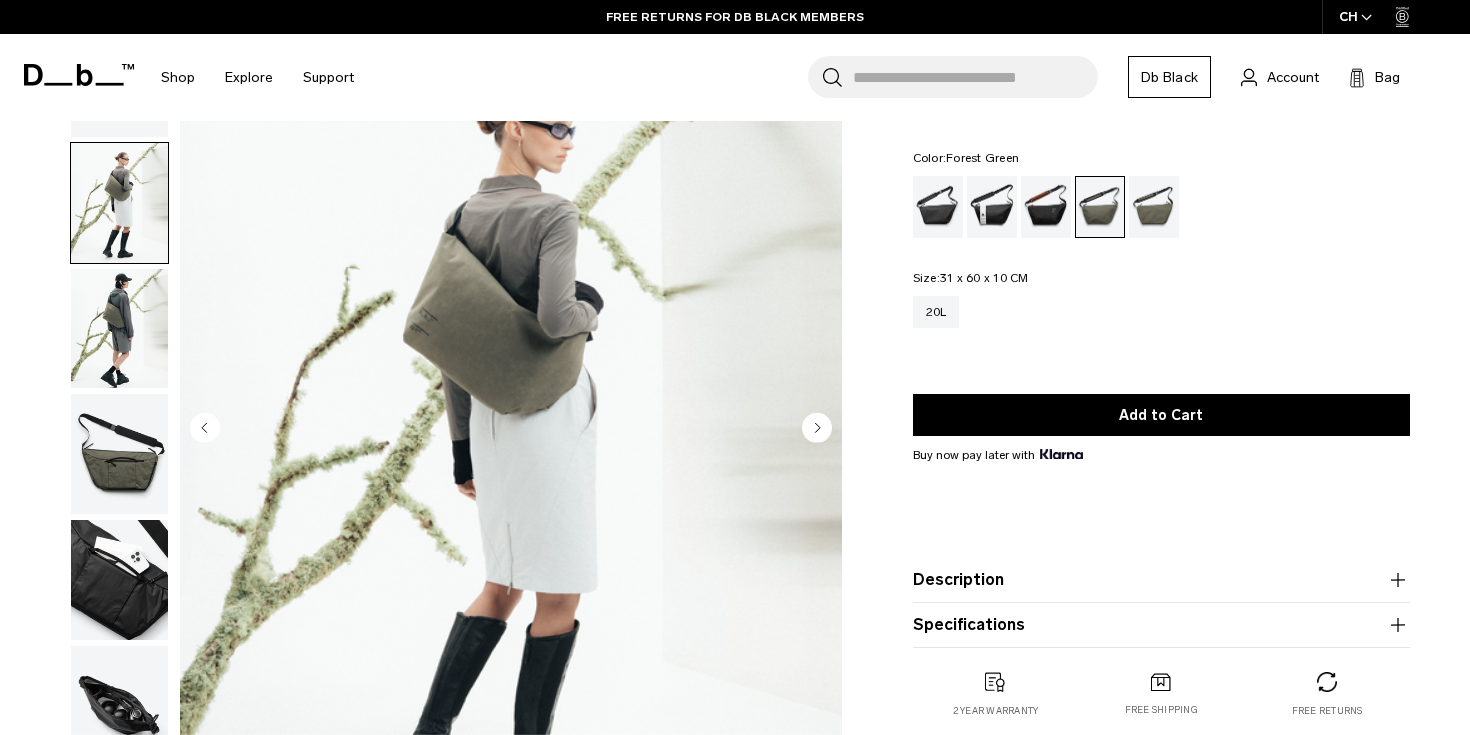 click at bounding box center (119, 329) 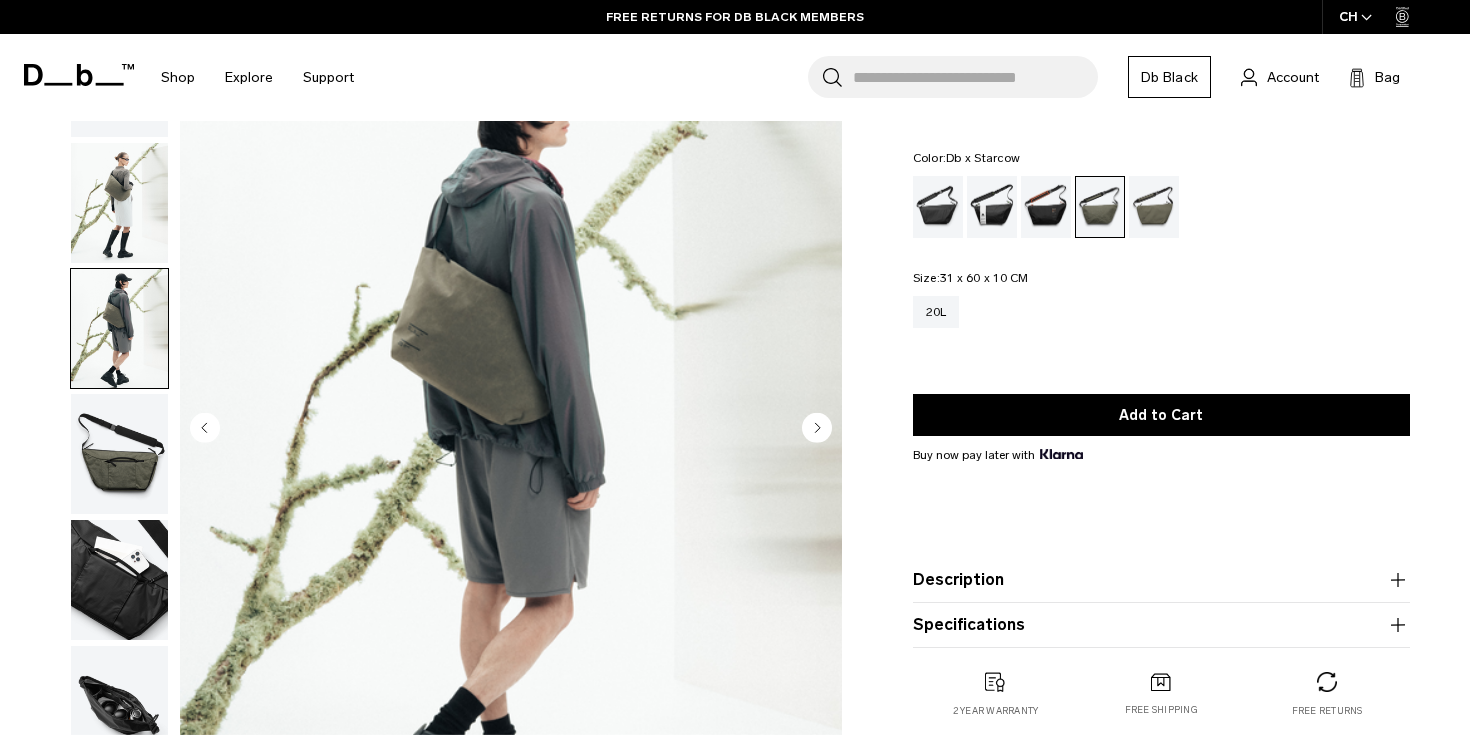 click at bounding box center [1046, 207] 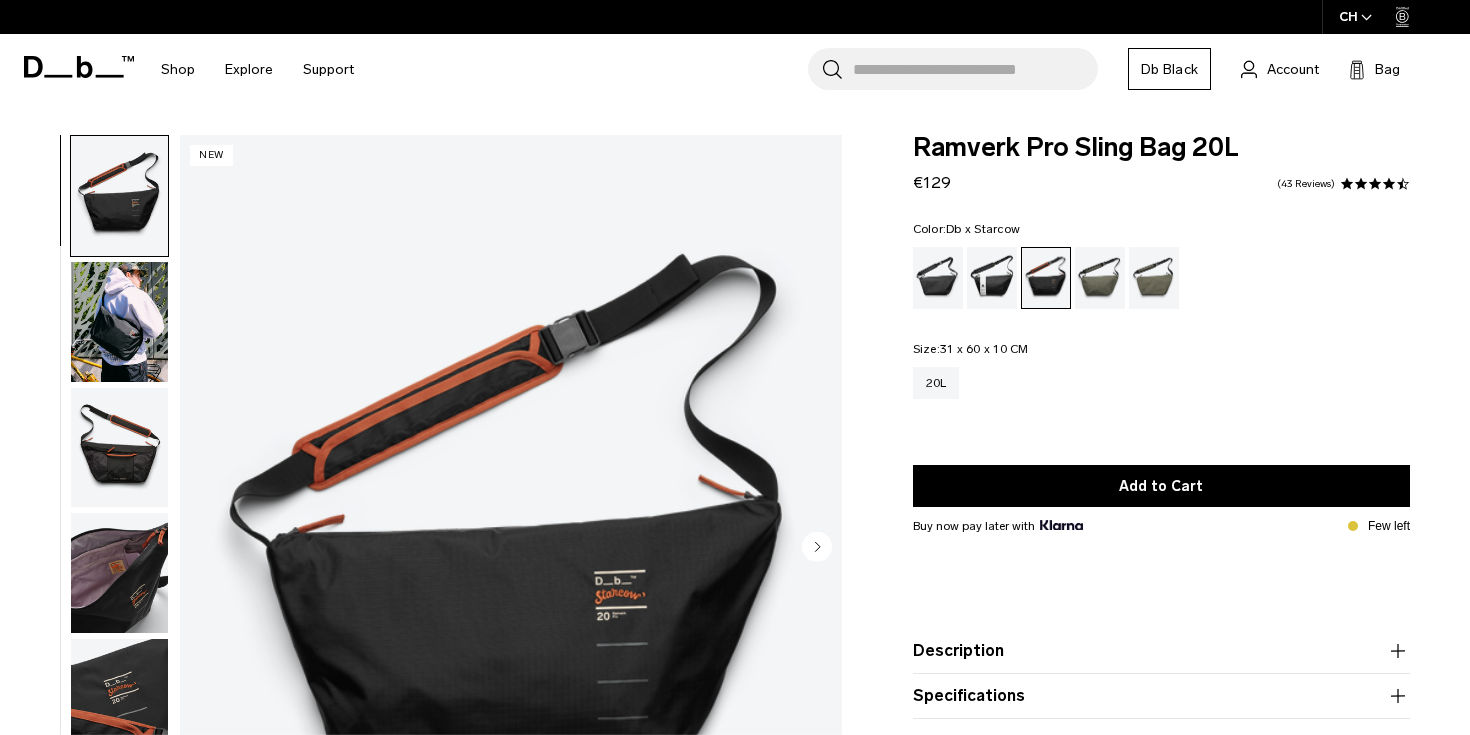 scroll, scrollTop: 0, scrollLeft: 0, axis: both 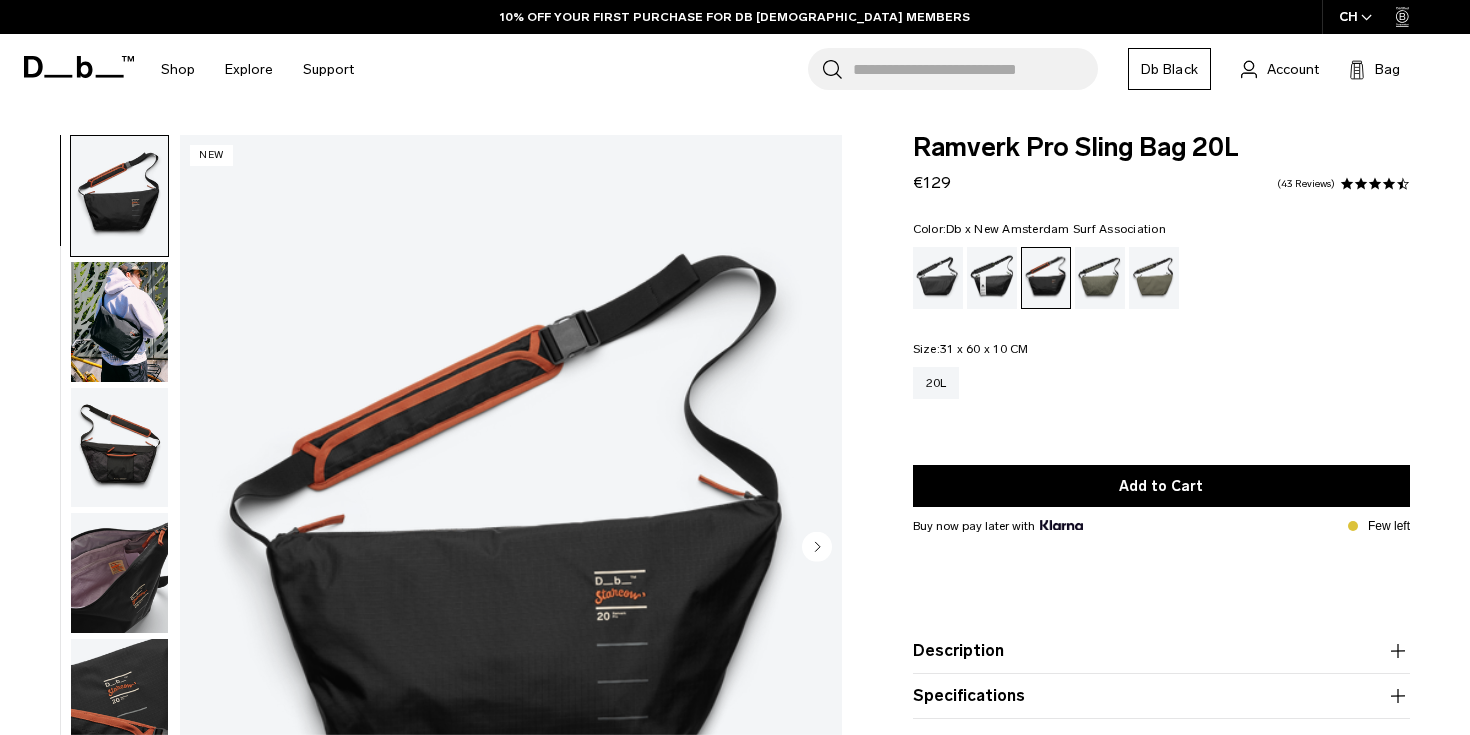 click at bounding box center (992, 278) 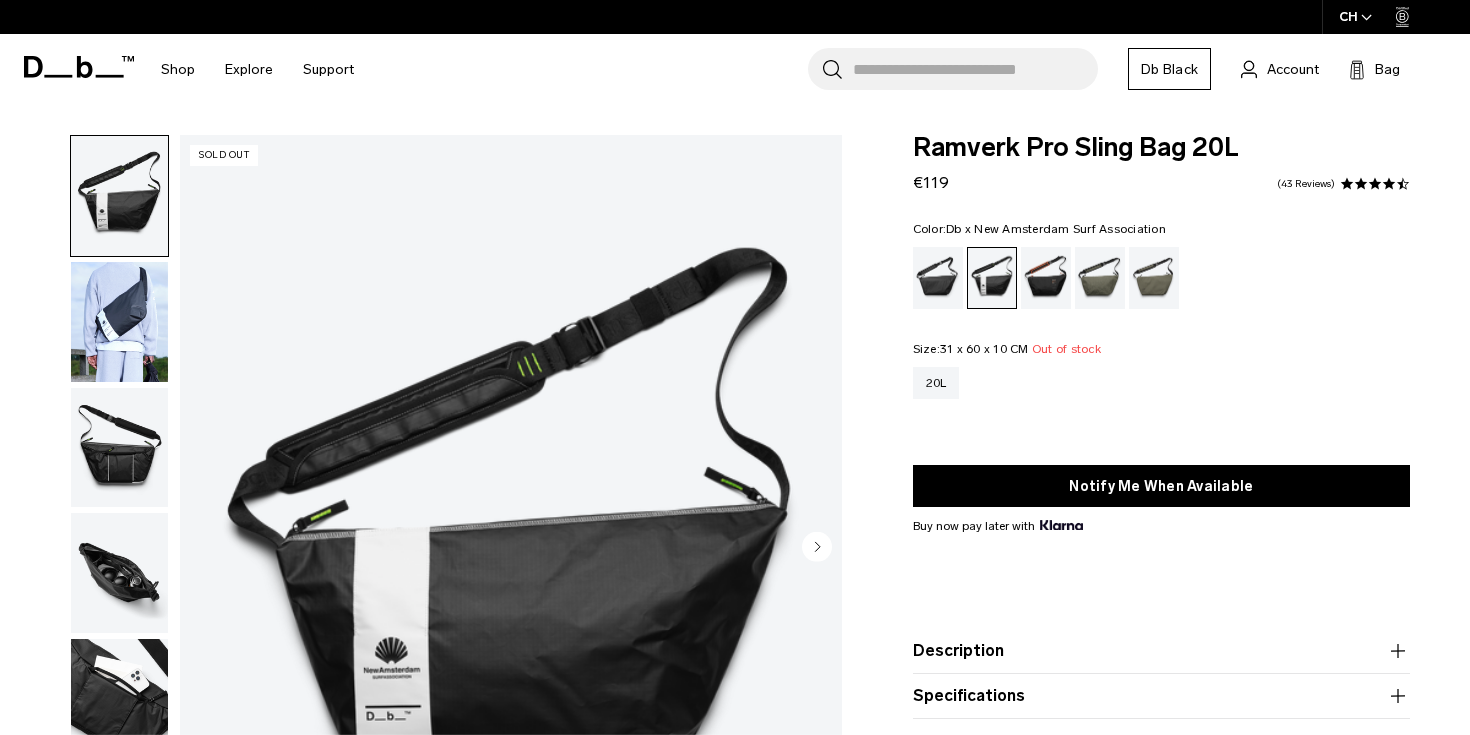 scroll, scrollTop: 0, scrollLeft: 0, axis: both 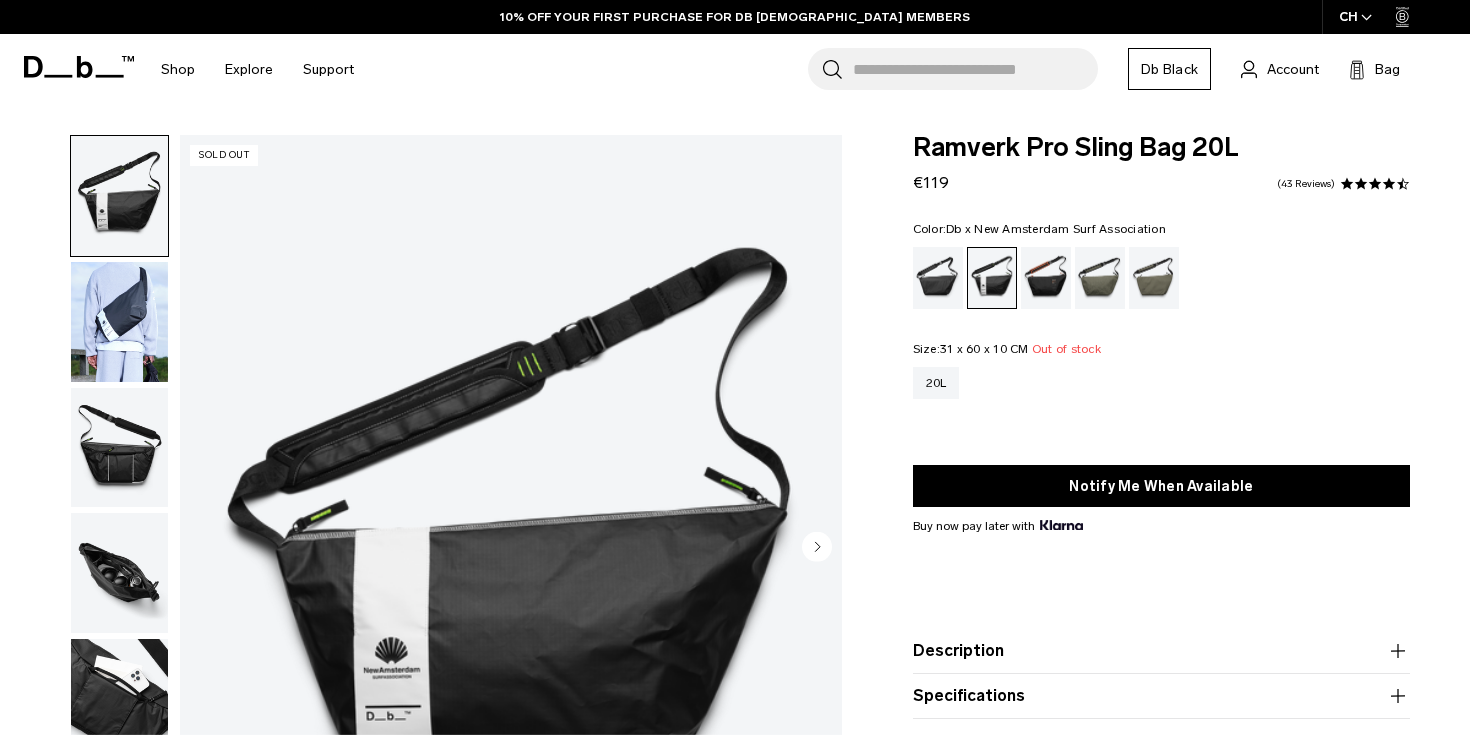 click at bounding box center [938, 278] 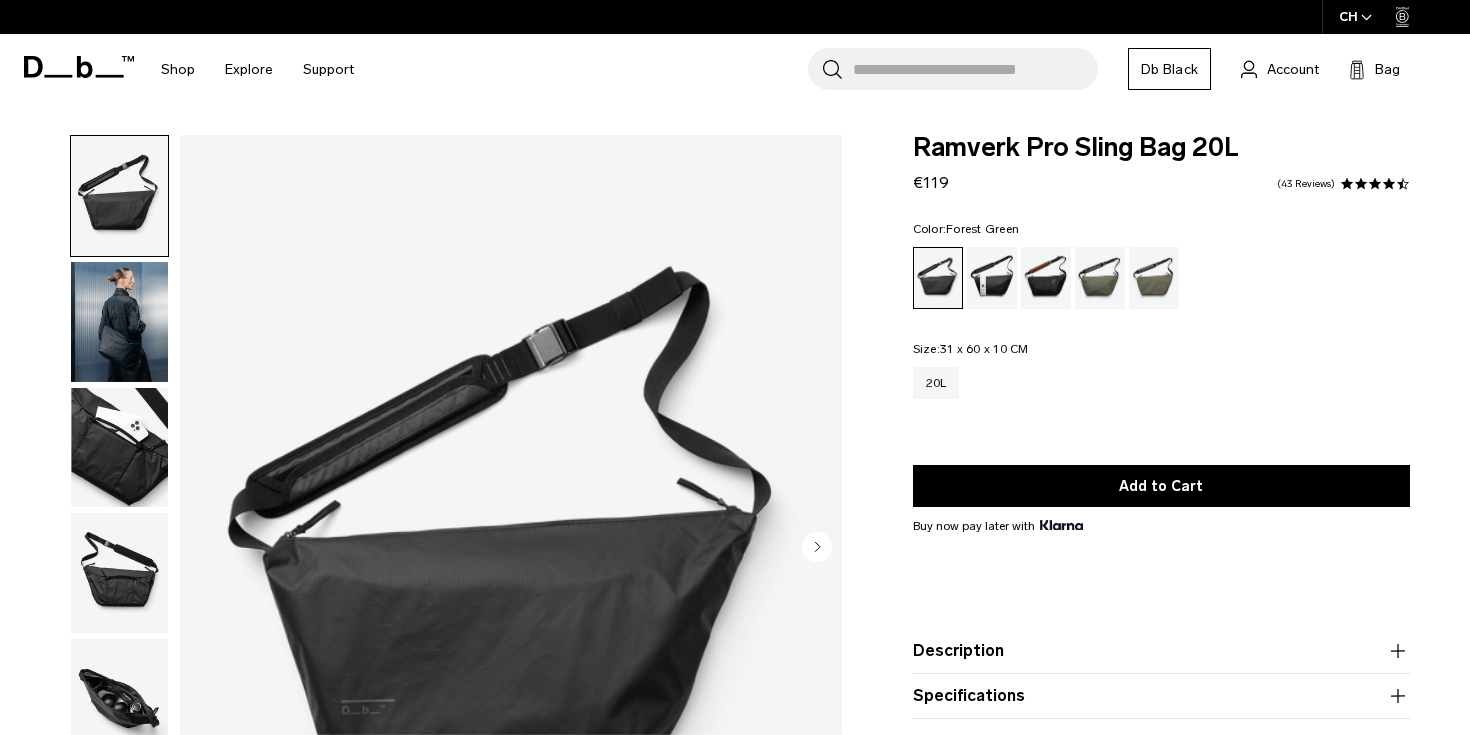 scroll, scrollTop: 0, scrollLeft: 0, axis: both 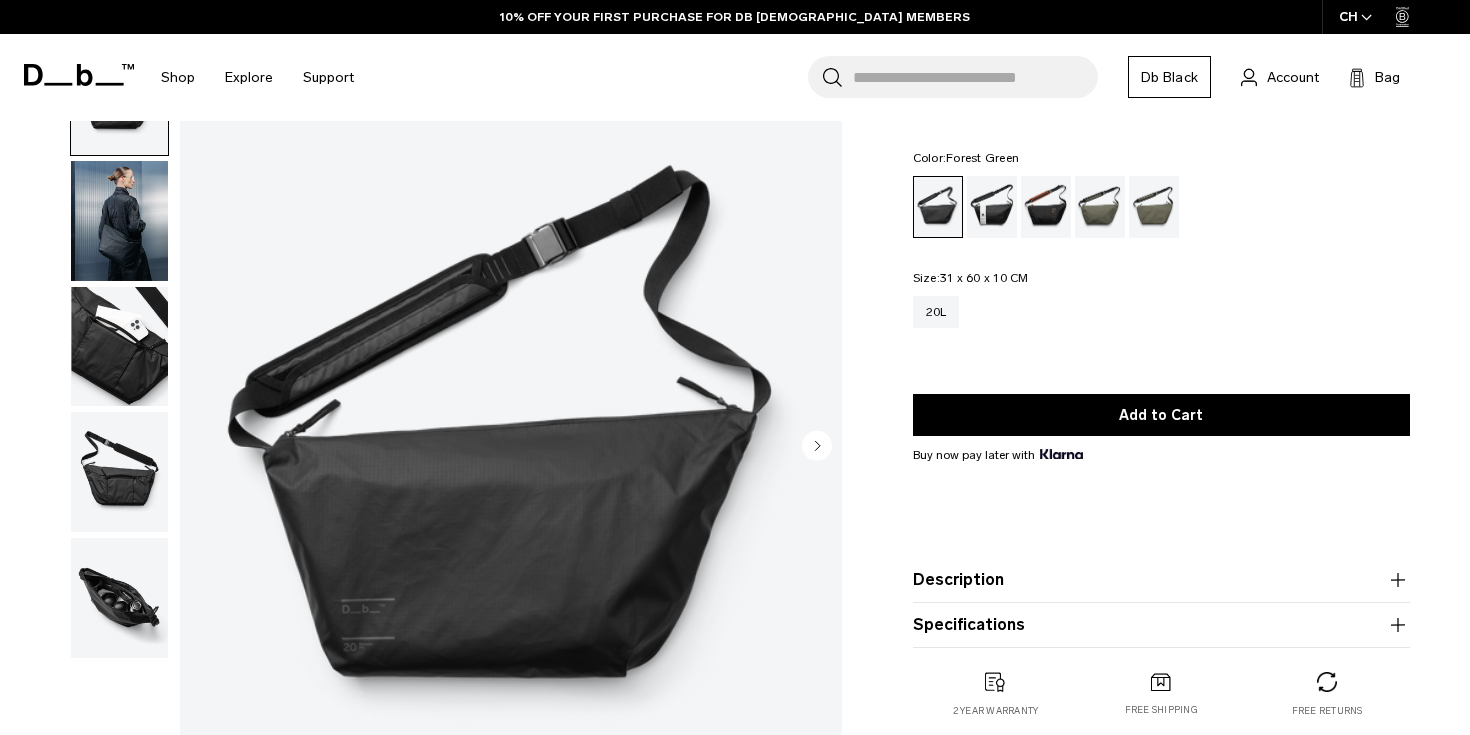 click at bounding box center [1100, 207] 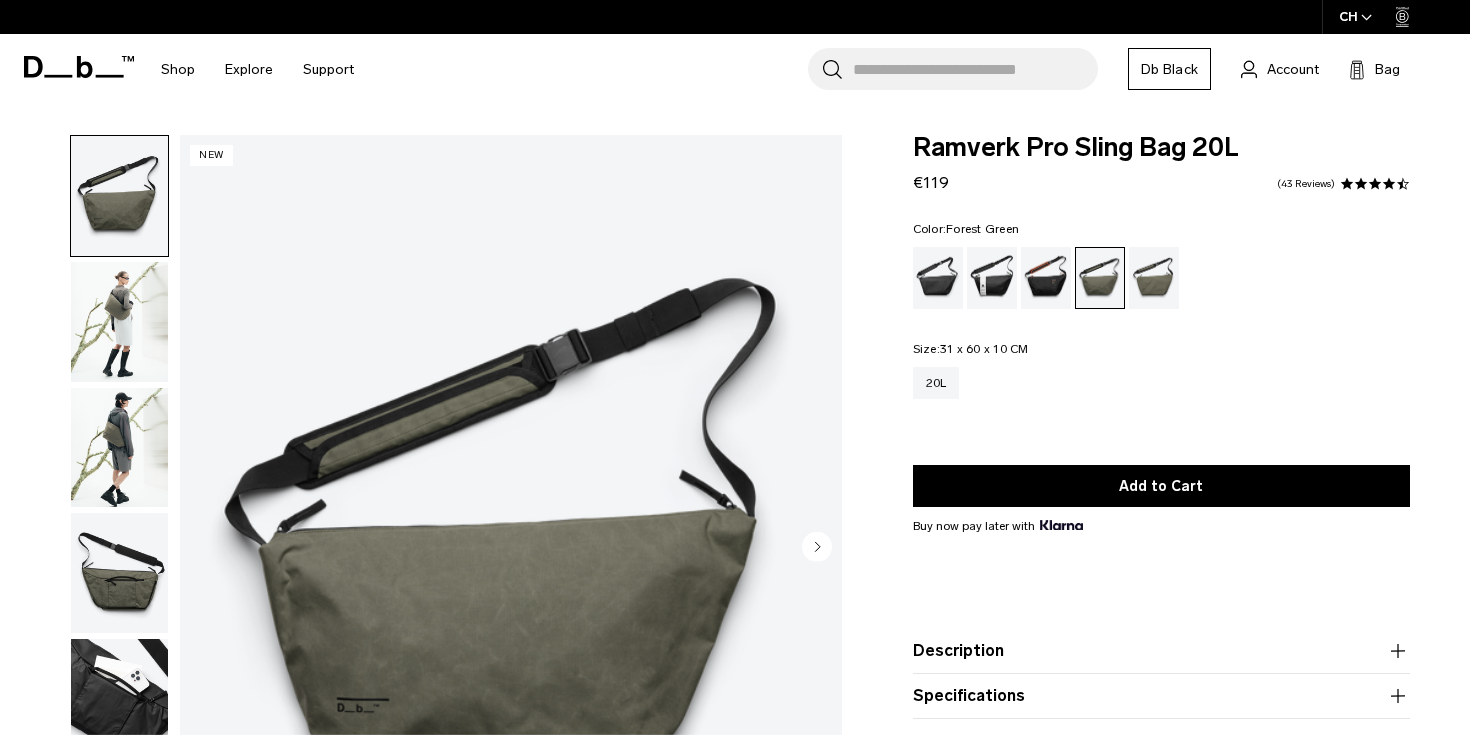 scroll, scrollTop: 0, scrollLeft: 0, axis: both 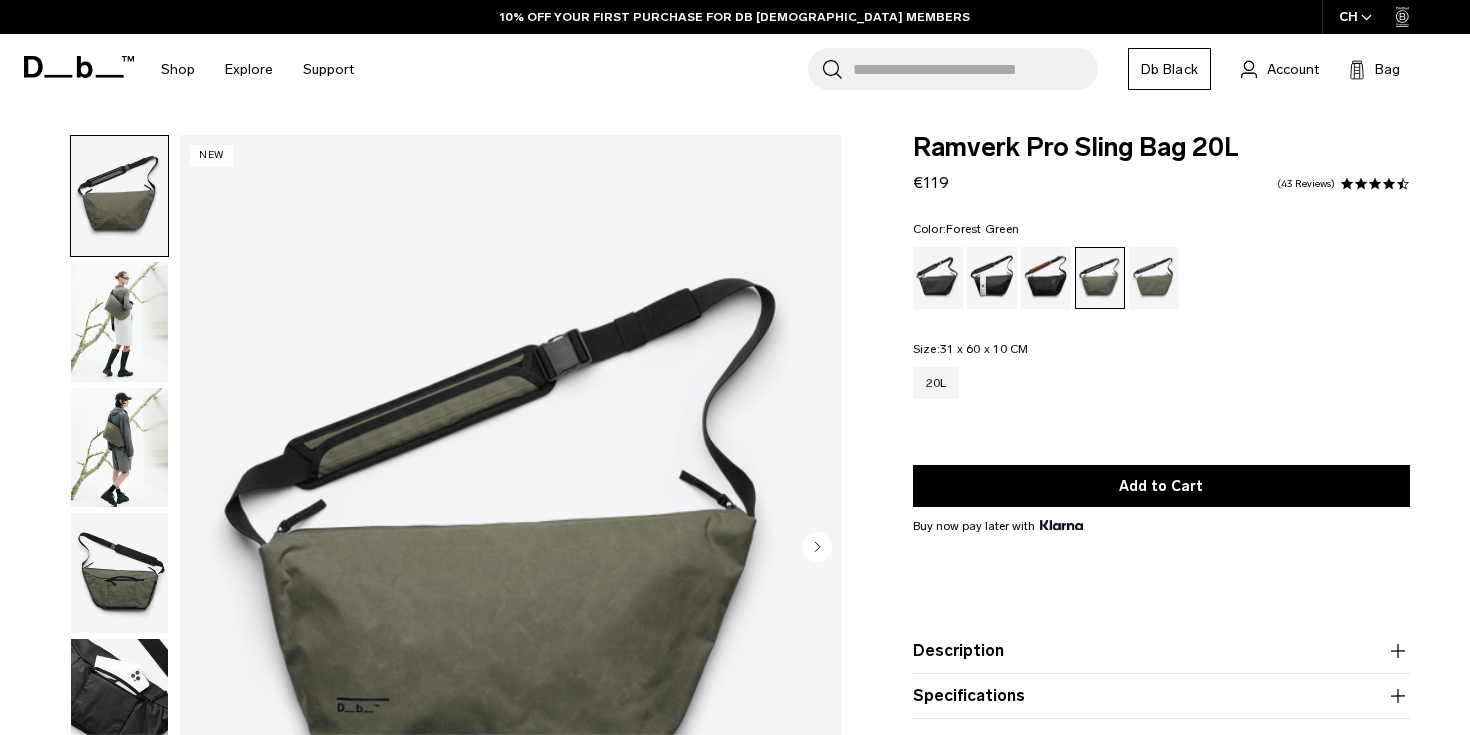 click at bounding box center (119, 322) 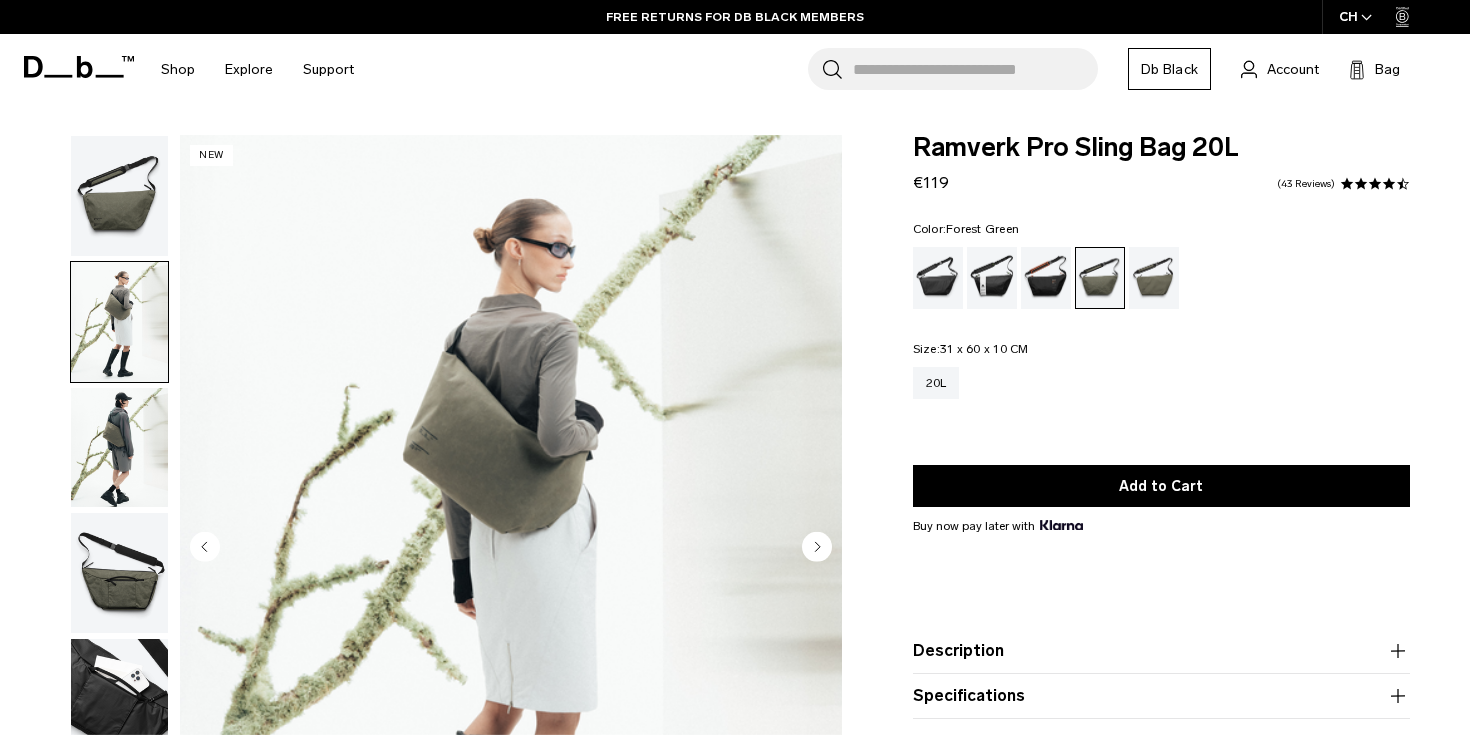 click at bounding box center [119, 448] 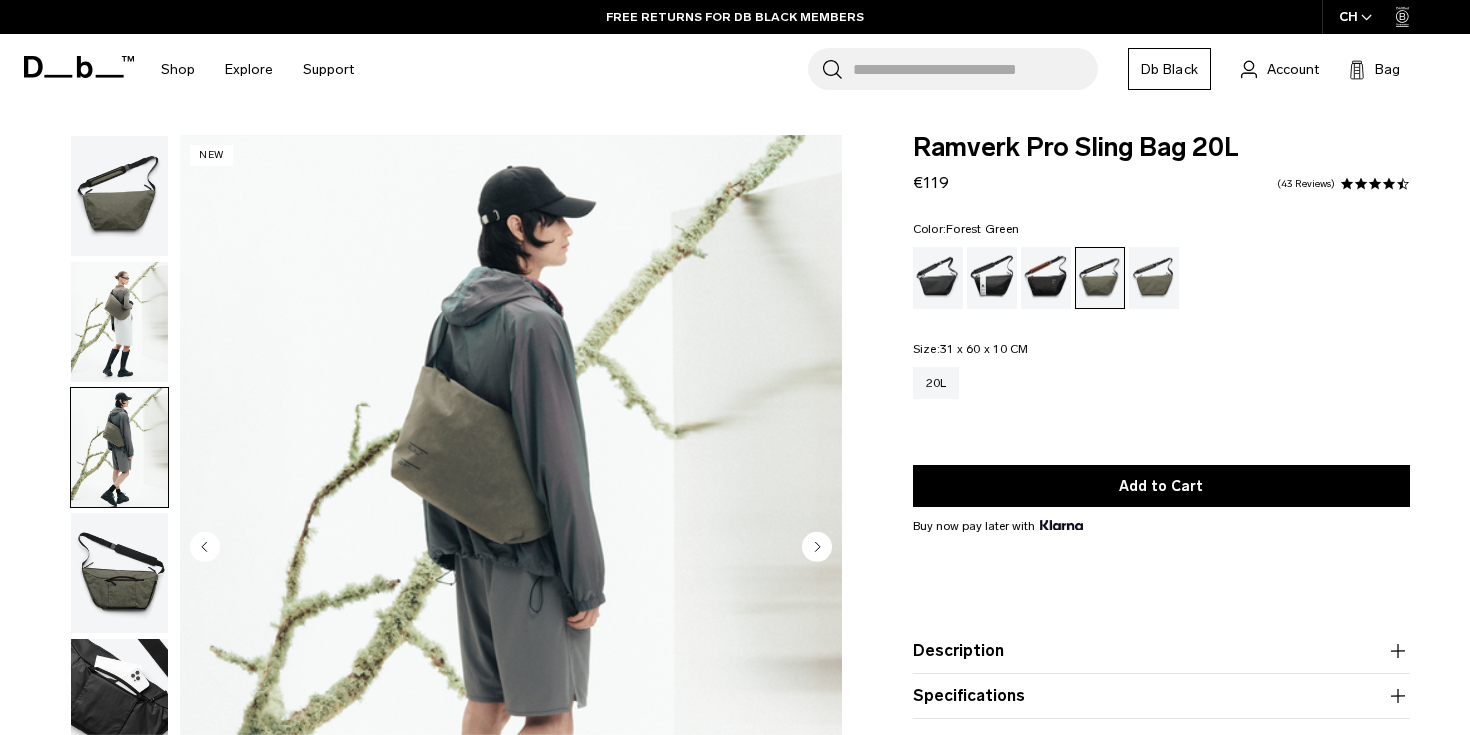 click at bounding box center (119, 573) 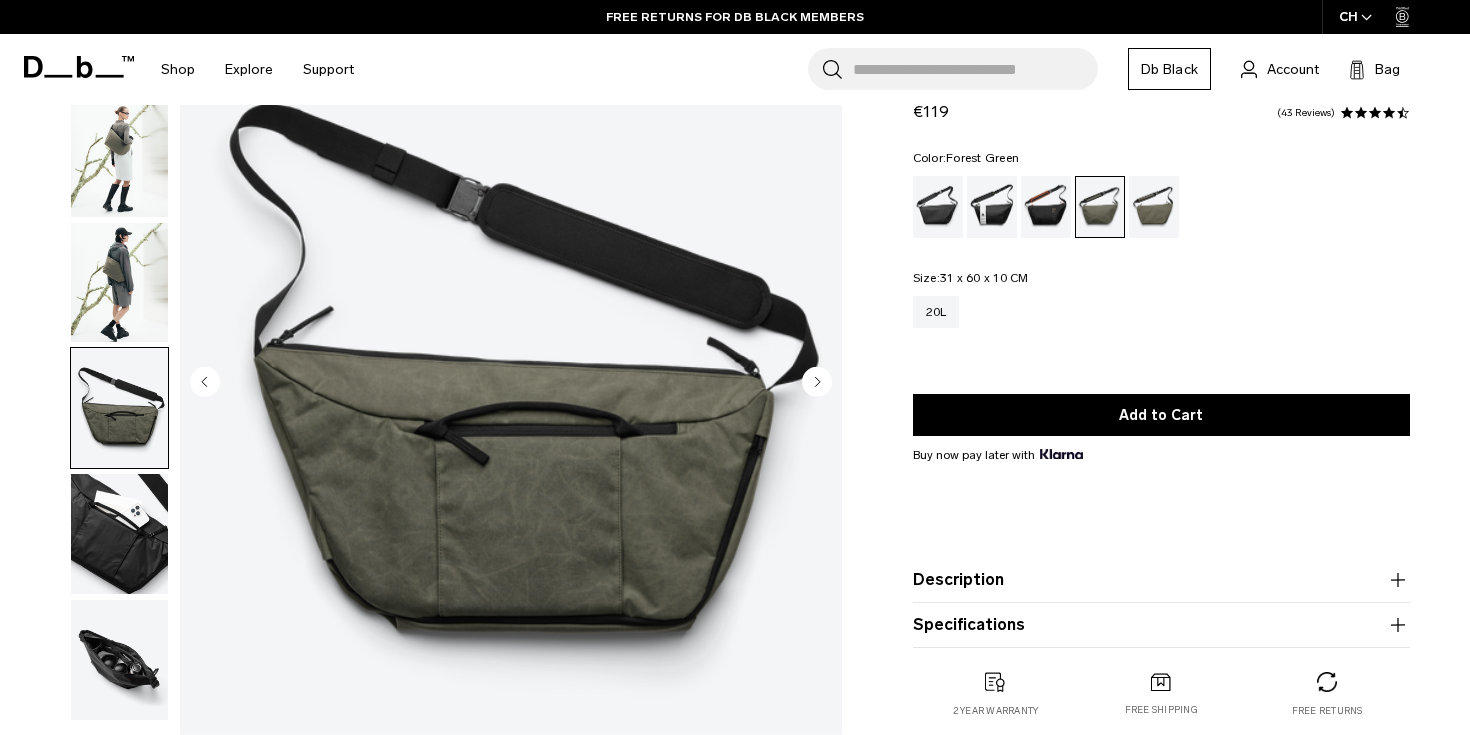 scroll, scrollTop: 176, scrollLeft: 0, axis: vertical 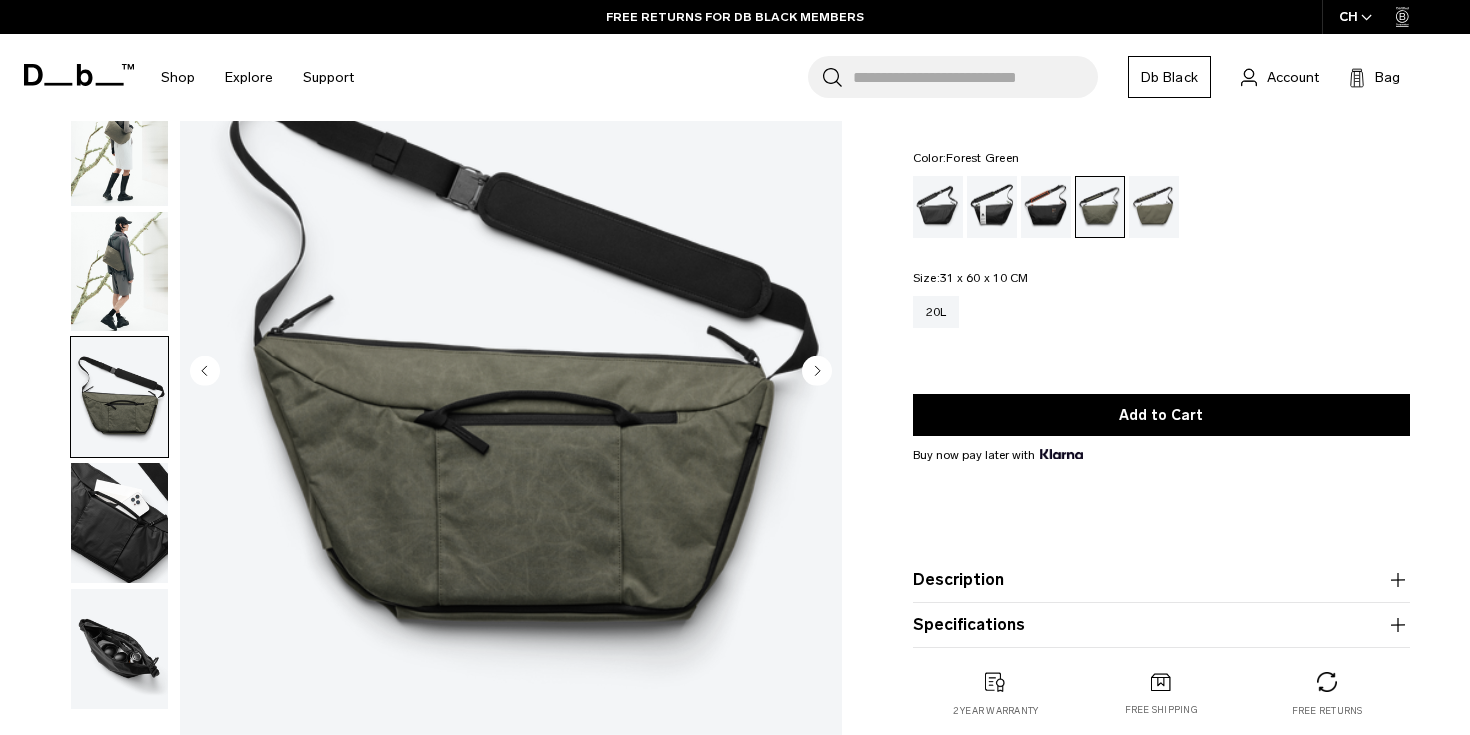 click at bounding box center (119, 523) 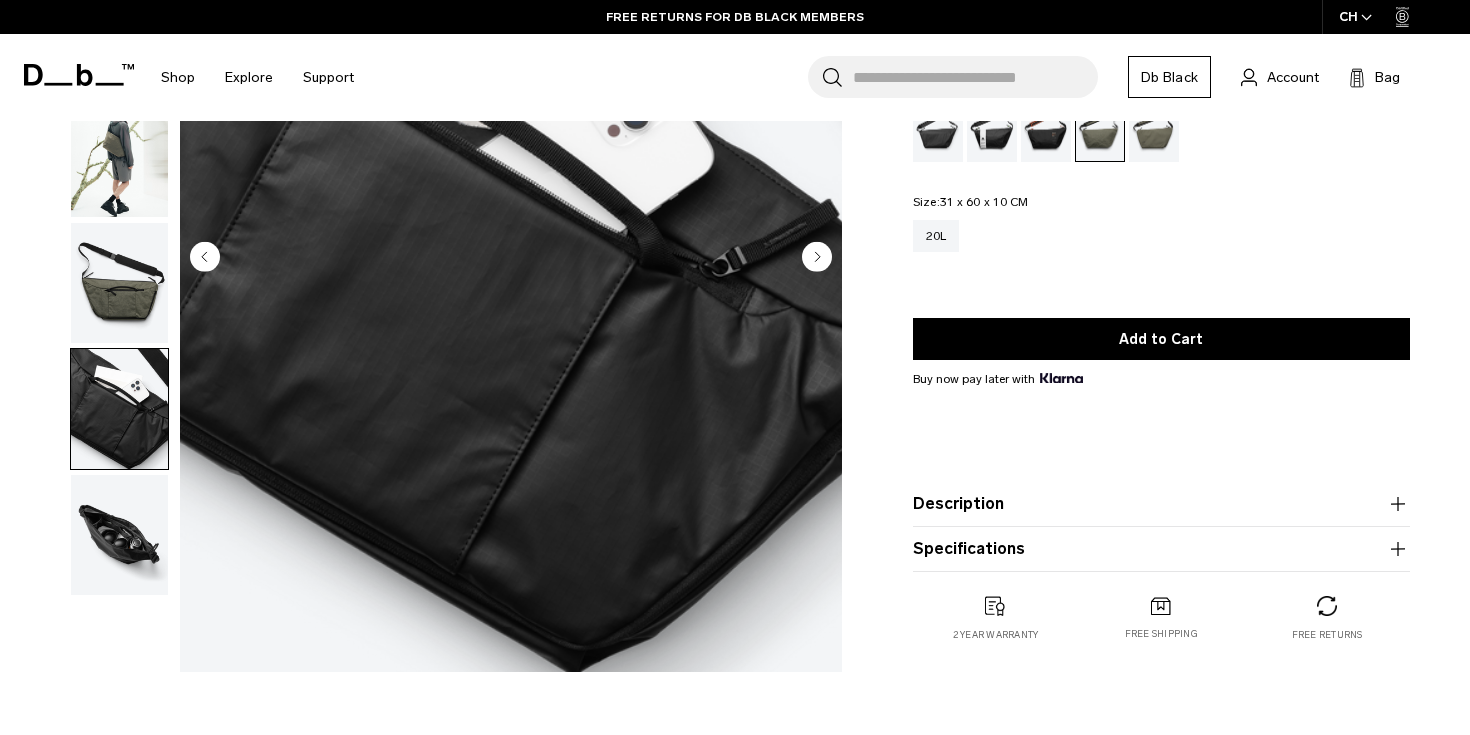 click at bounding box center [119, 535] 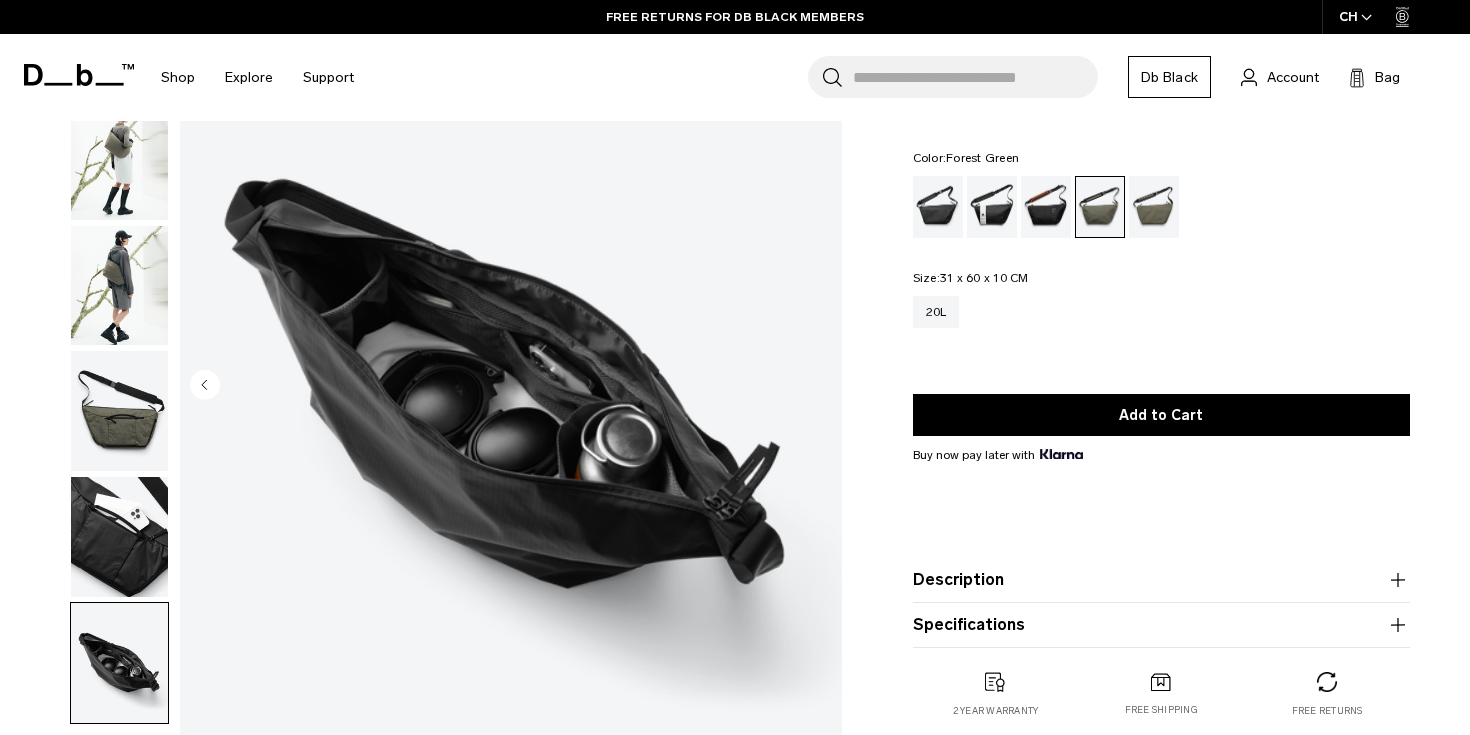 scroll, scrollTop: 150, scrollLeft: 0, axis: vertical 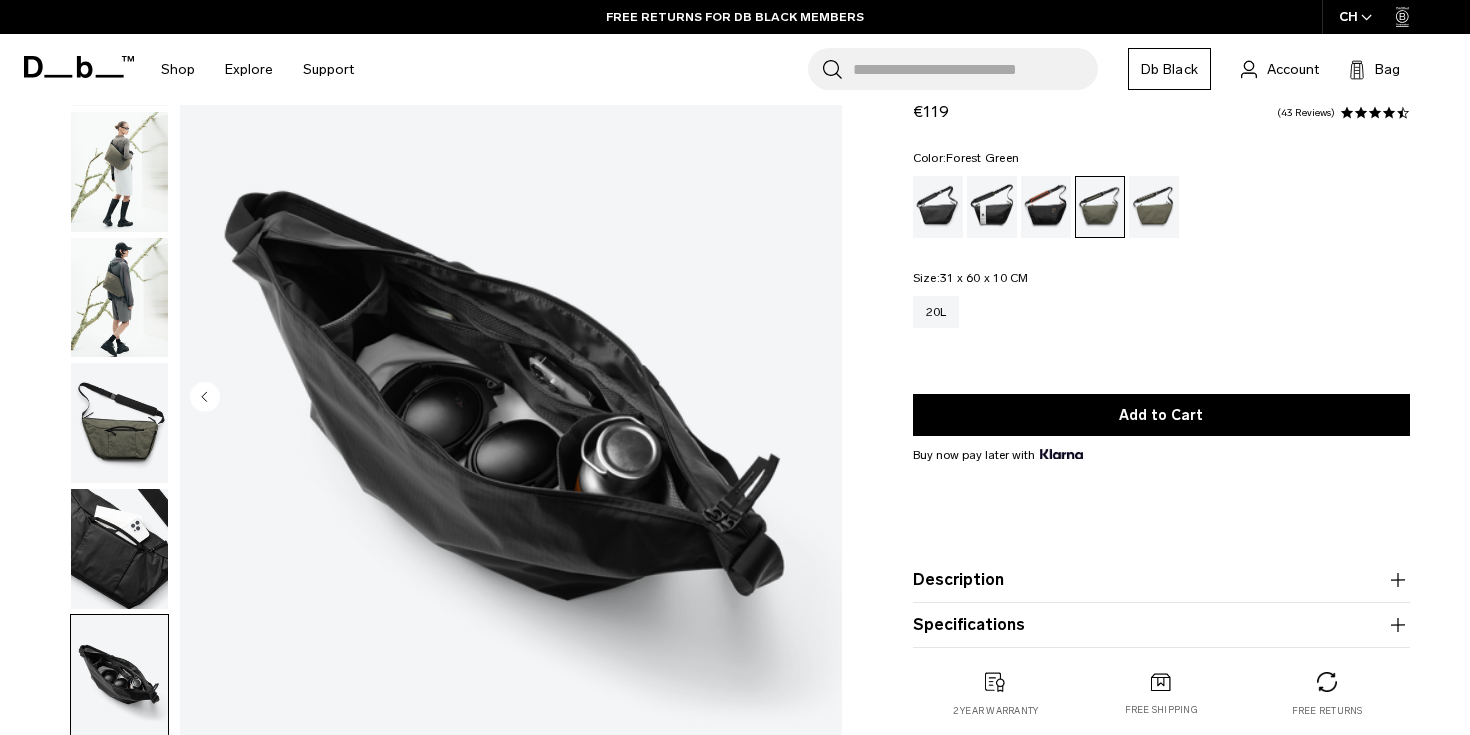 click at bounding box center (119, 549) 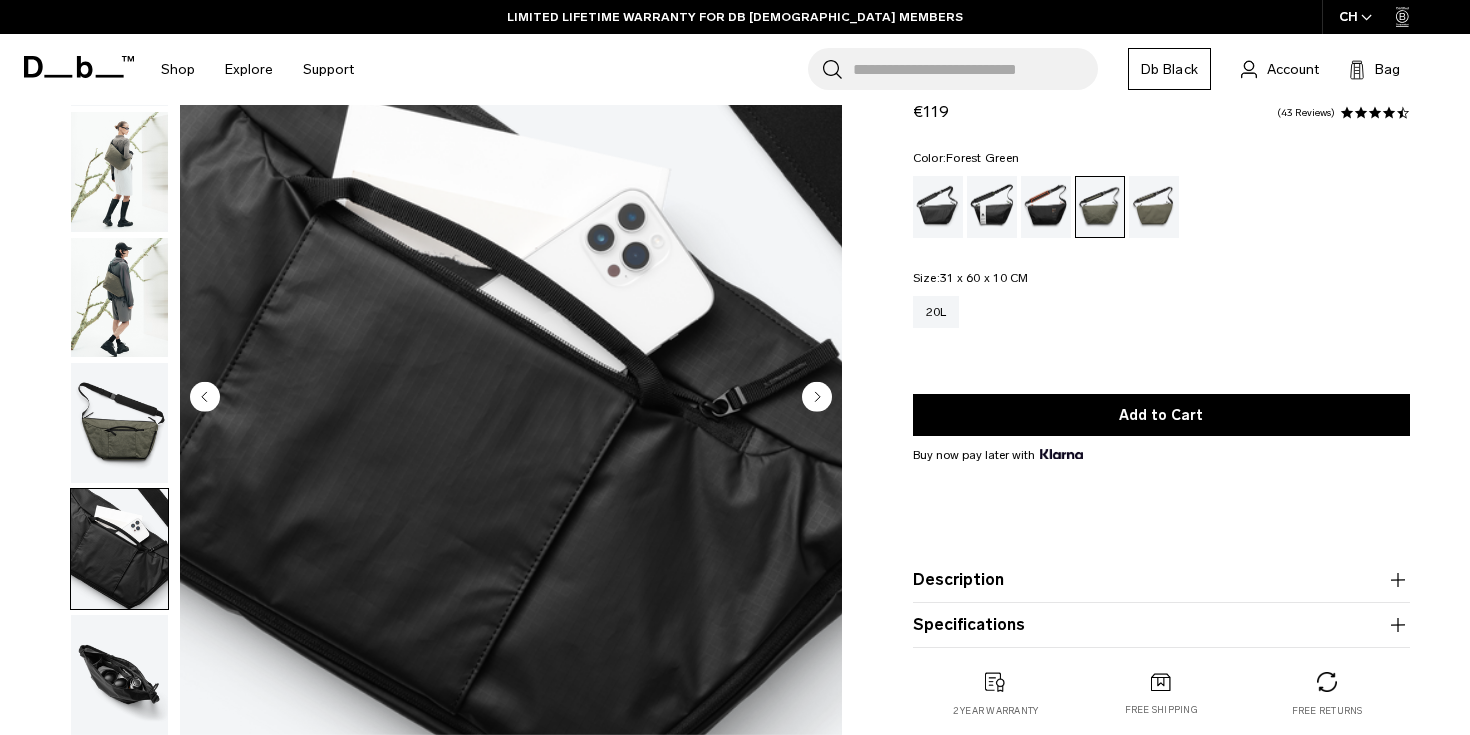 click at bounding box center [119, 423] 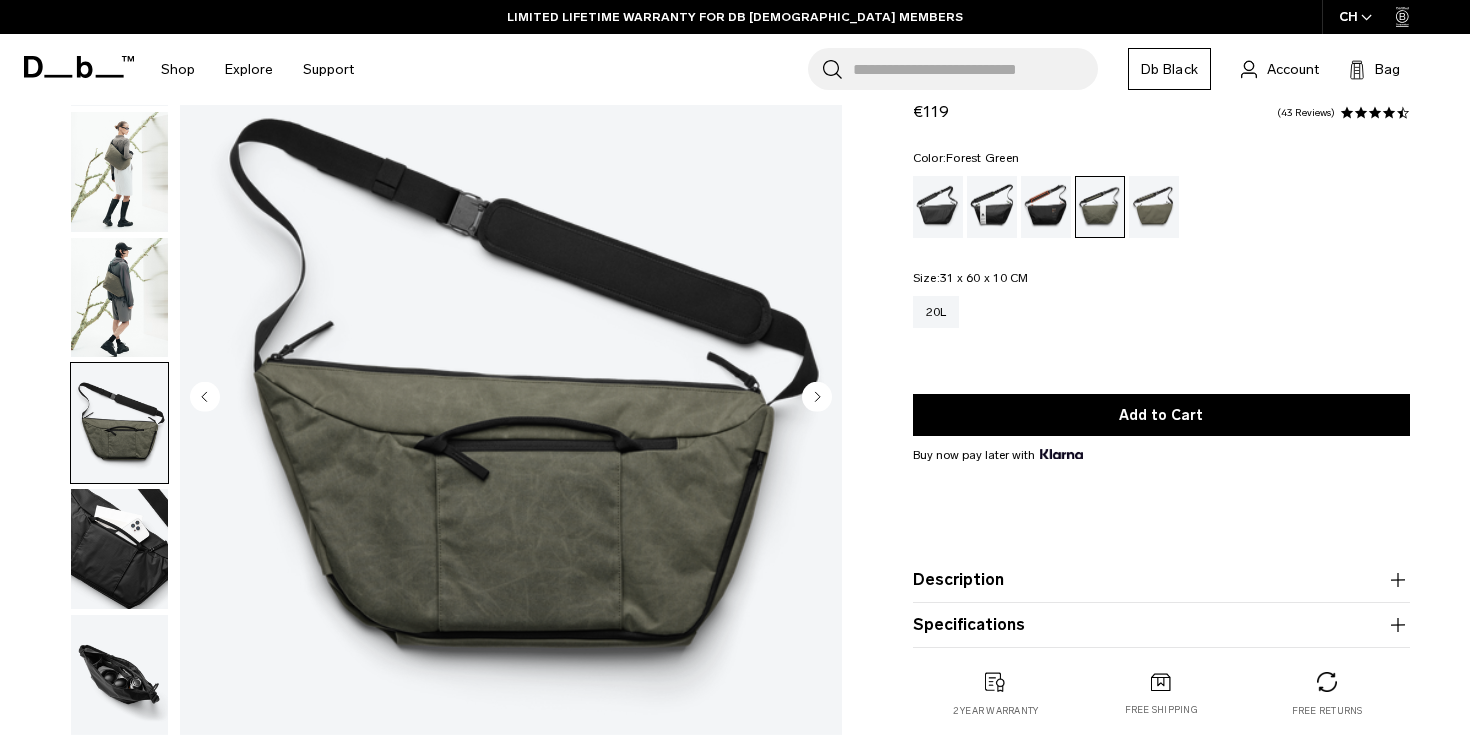 click at bounding box center (119, 298) 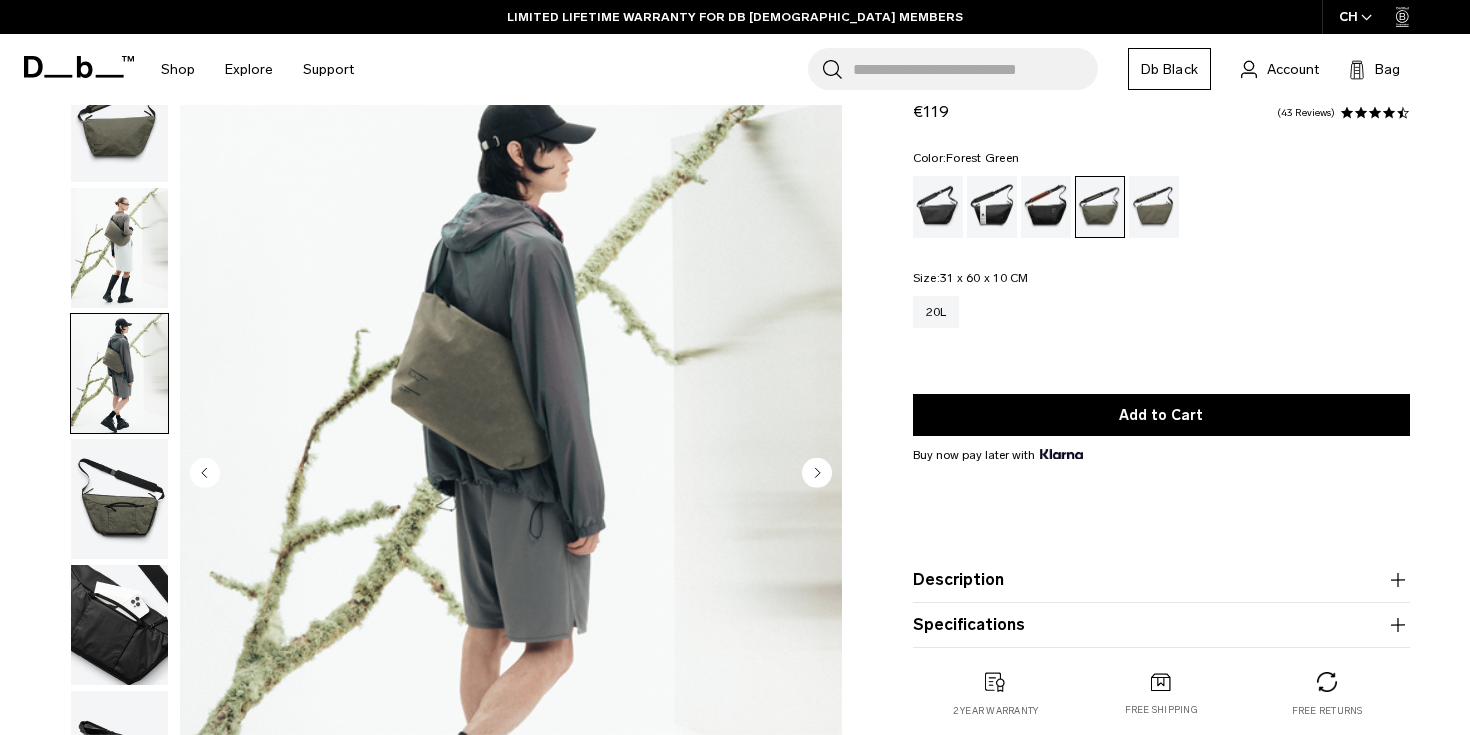 scroll, scrollTop: 52, scrollLeft: 0, axis: vertical 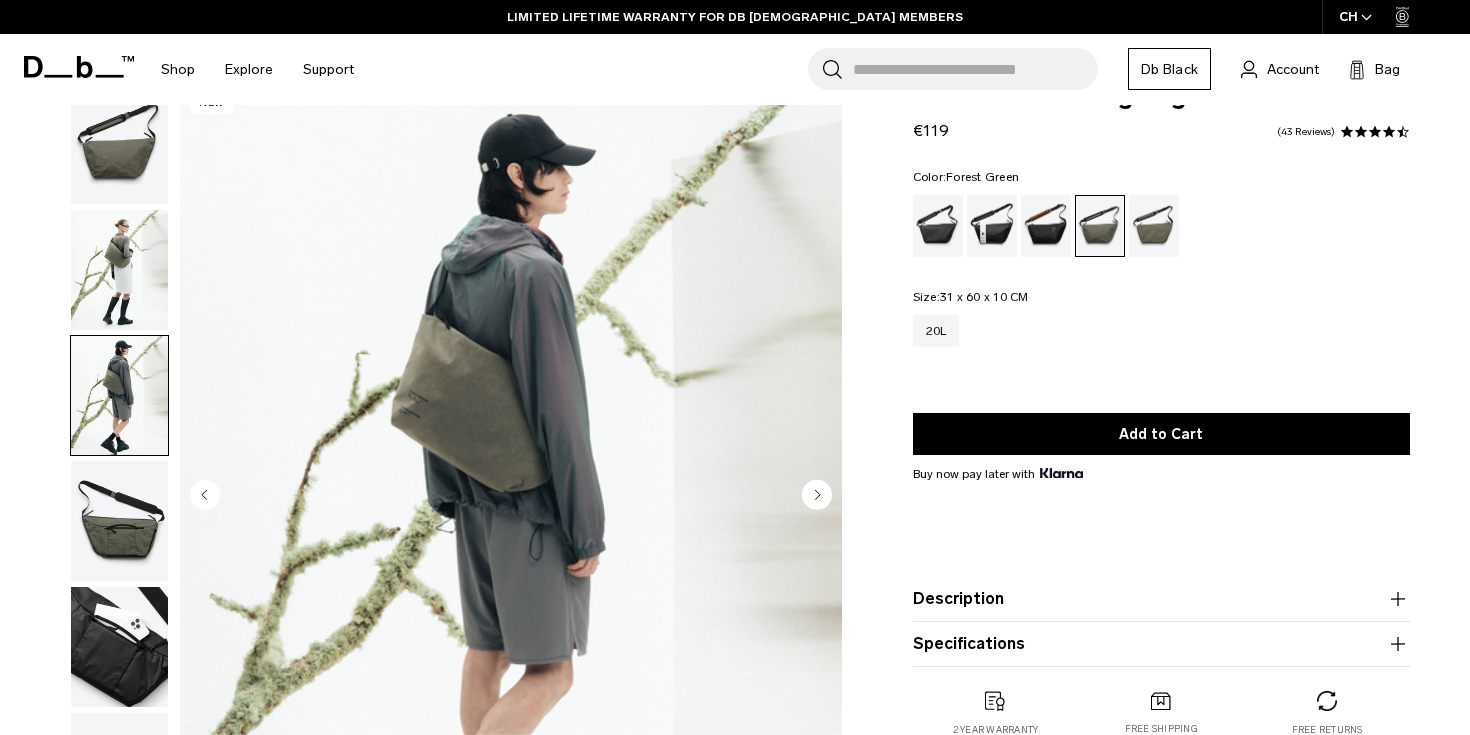 click at bounding box center [119, 270] 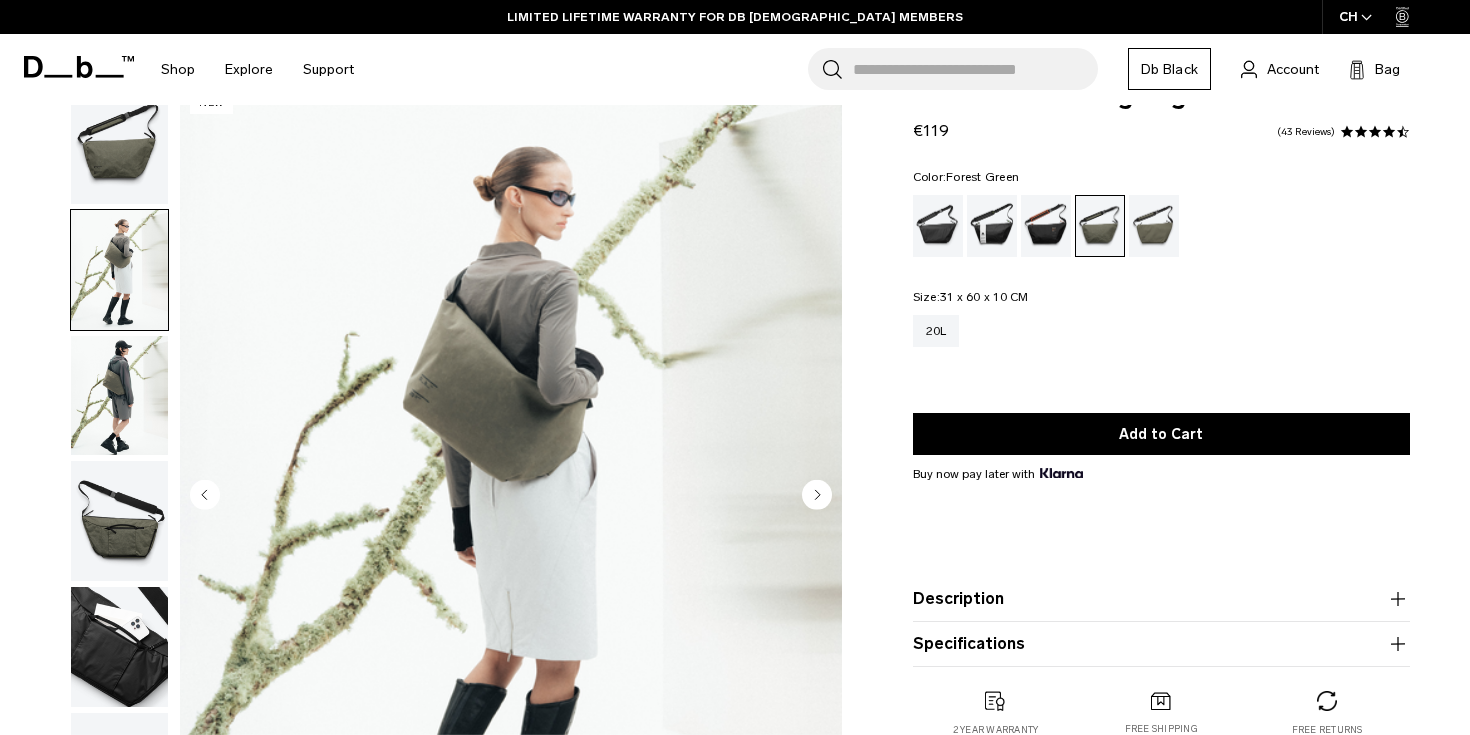 scroll, scrollTop: 0, scrollLeft: 0, axis: both 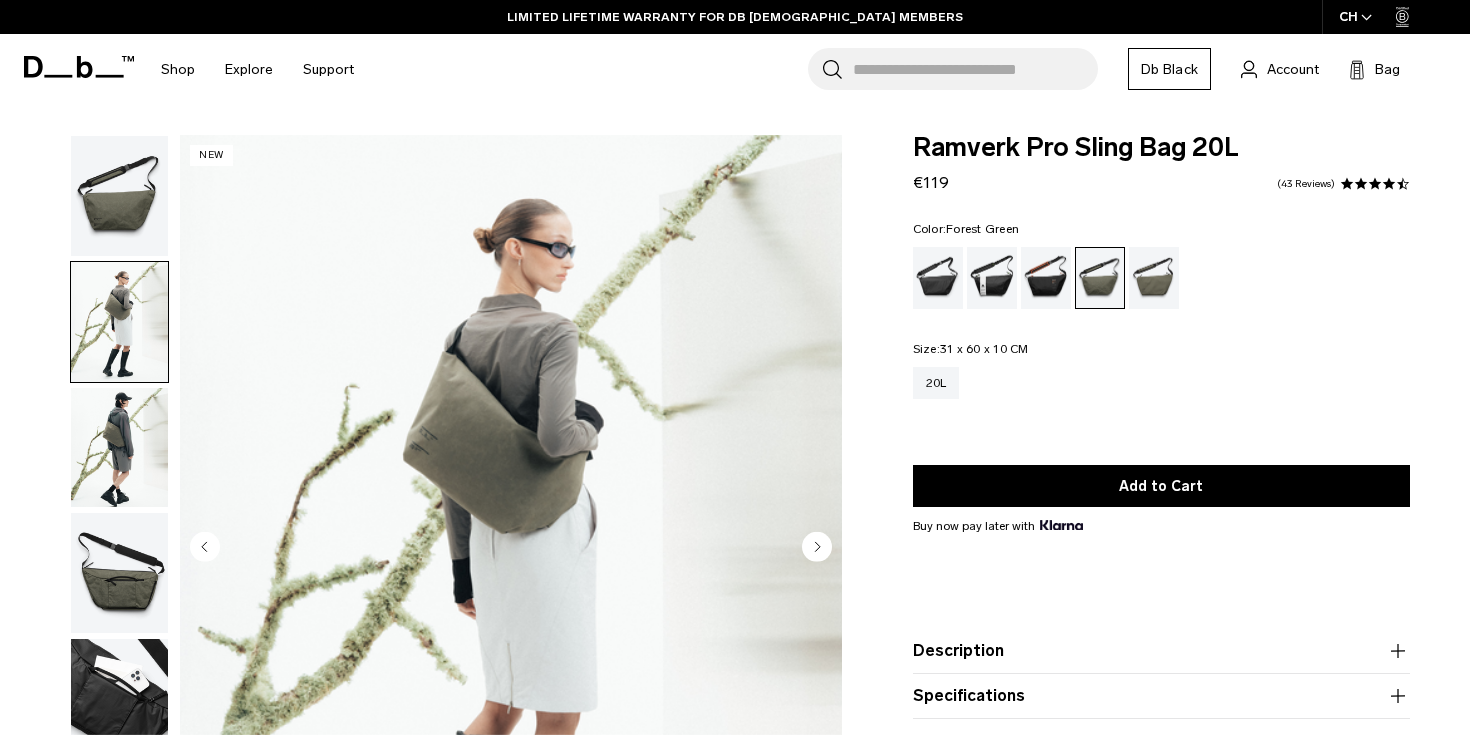 click at bounding box center (119, 196) 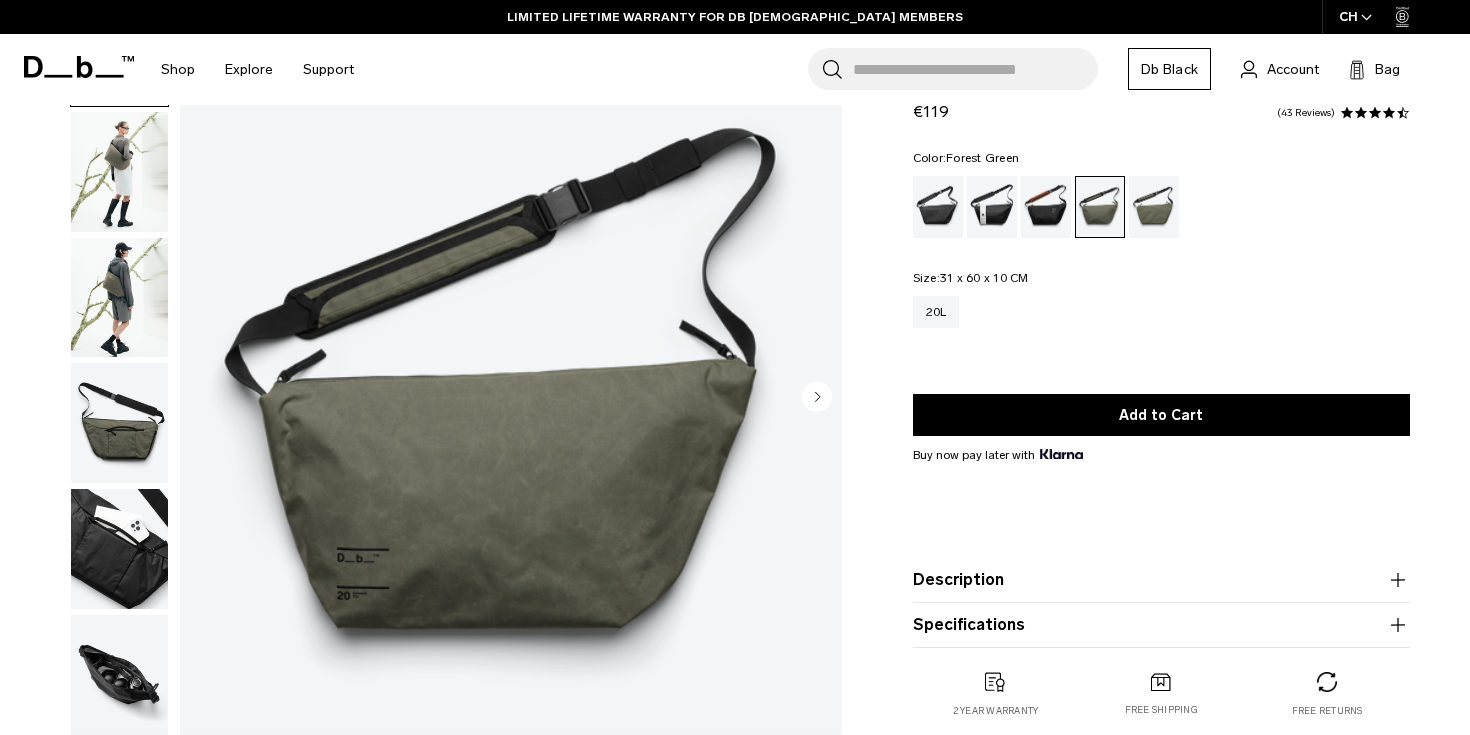 scroll, scrollTop: 158, scrollLeft: 0, axis: vertical 